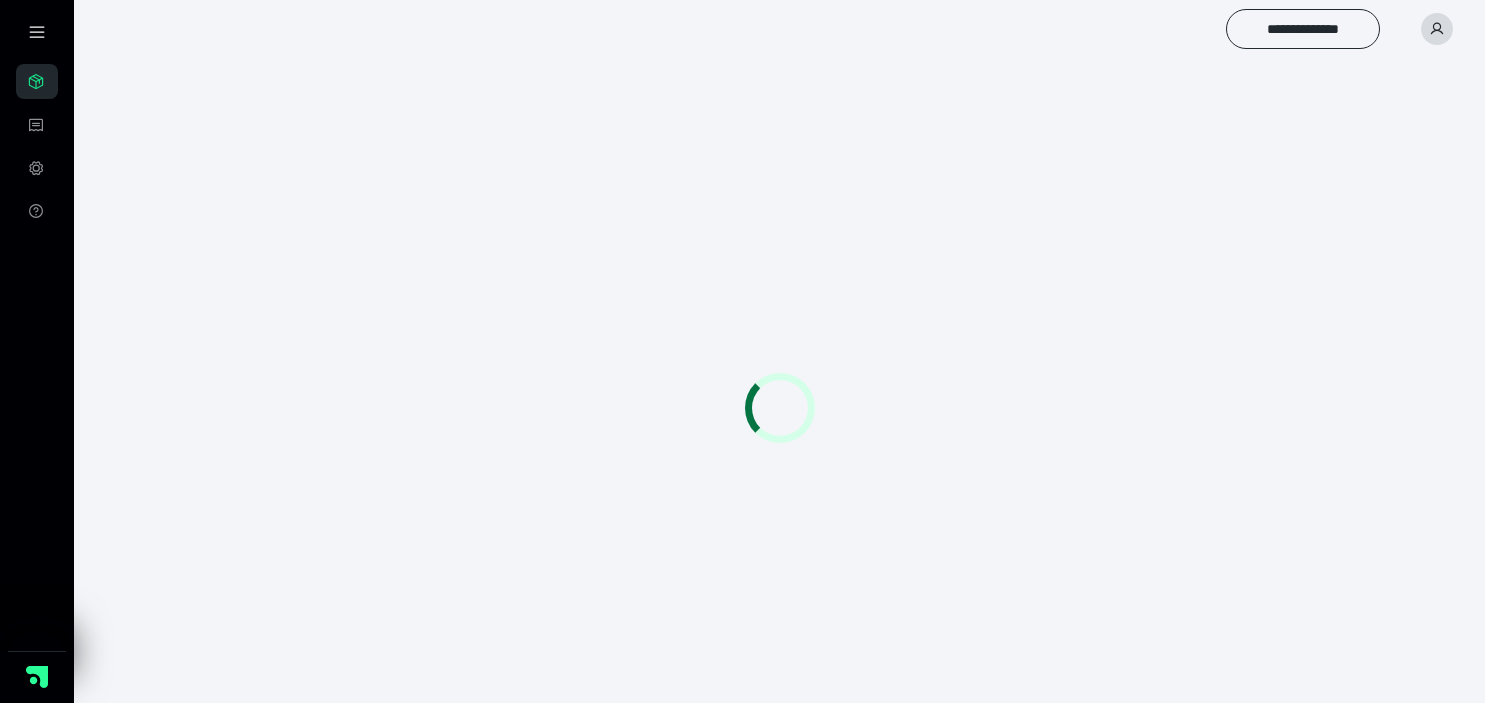scroll, scrollTop: 0, scrollLeft: 0, axis: both 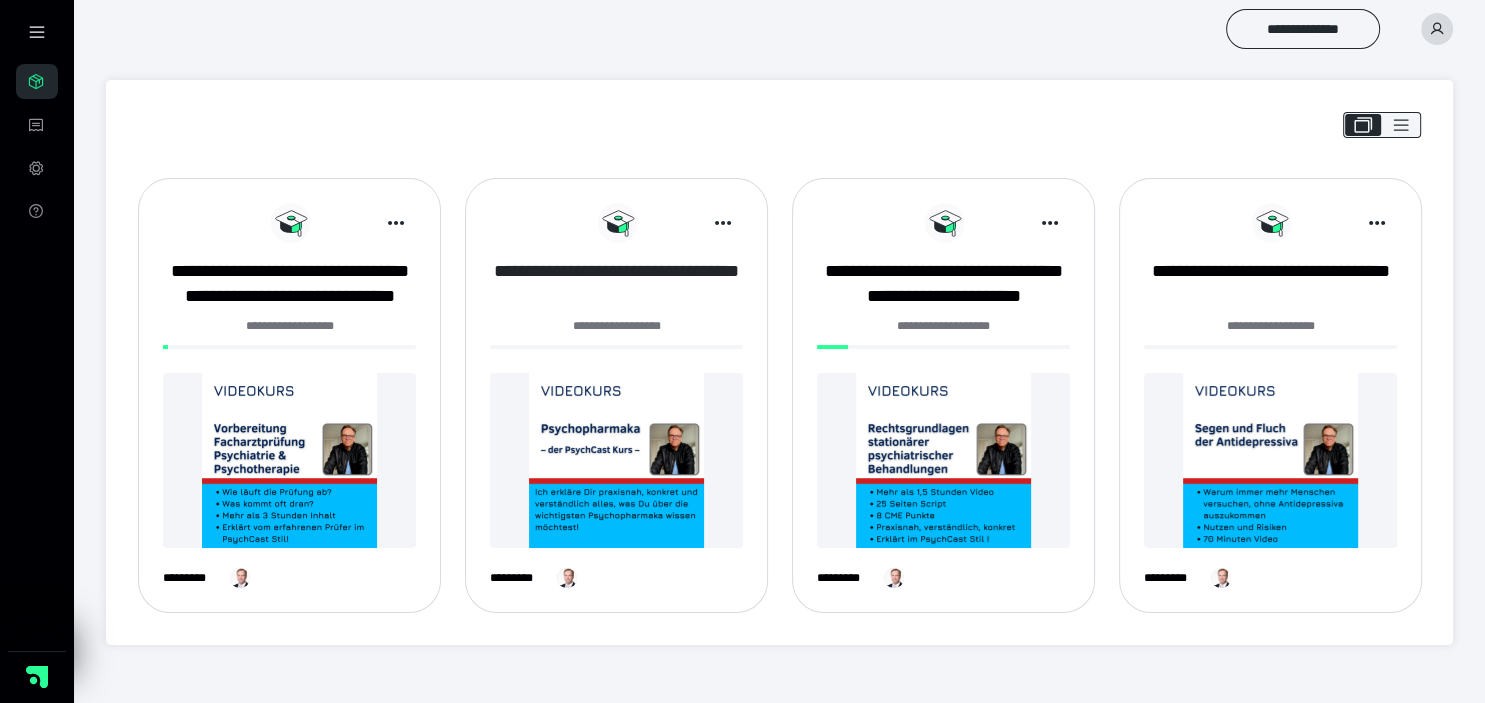 click on "**********" at bounding box center (616, 284) 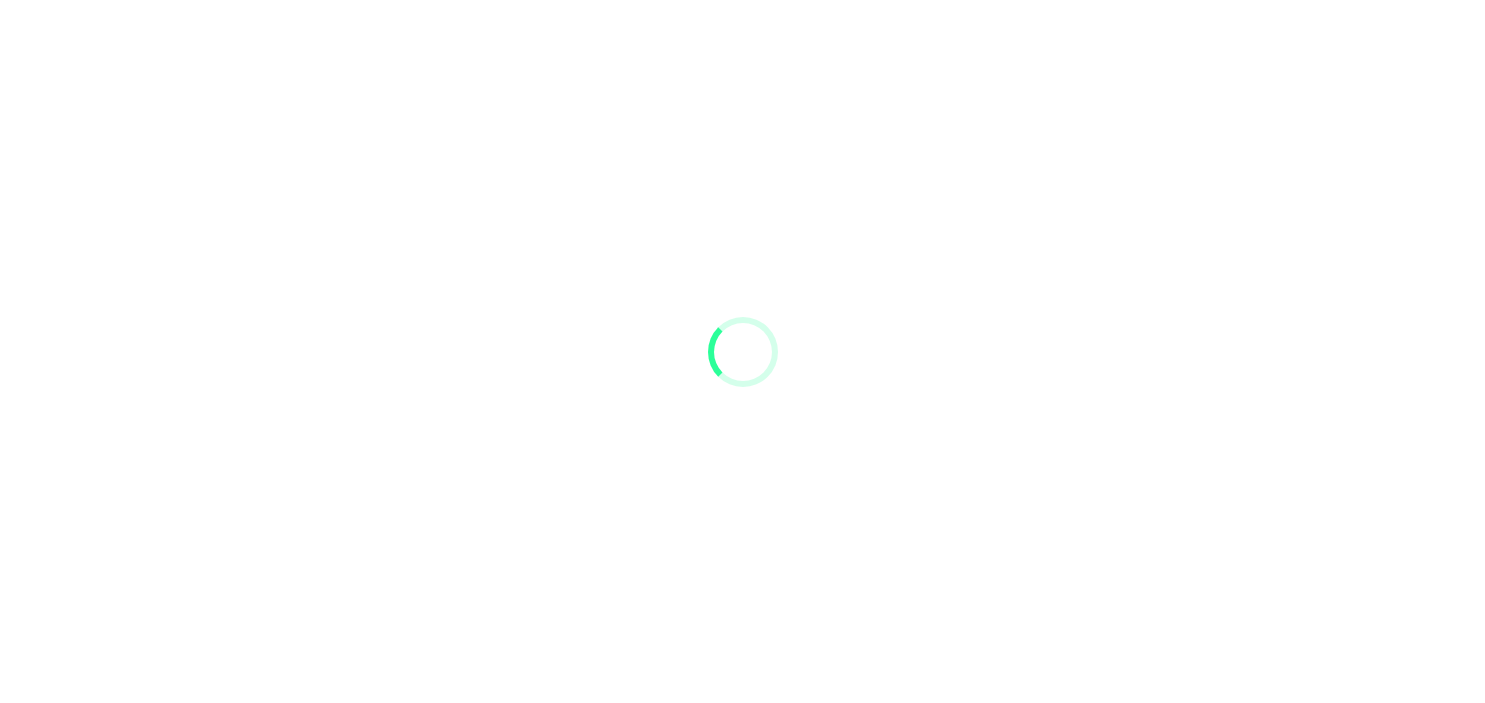 scroll, scrollTop: 0, scrollLeft: 0, axis: both 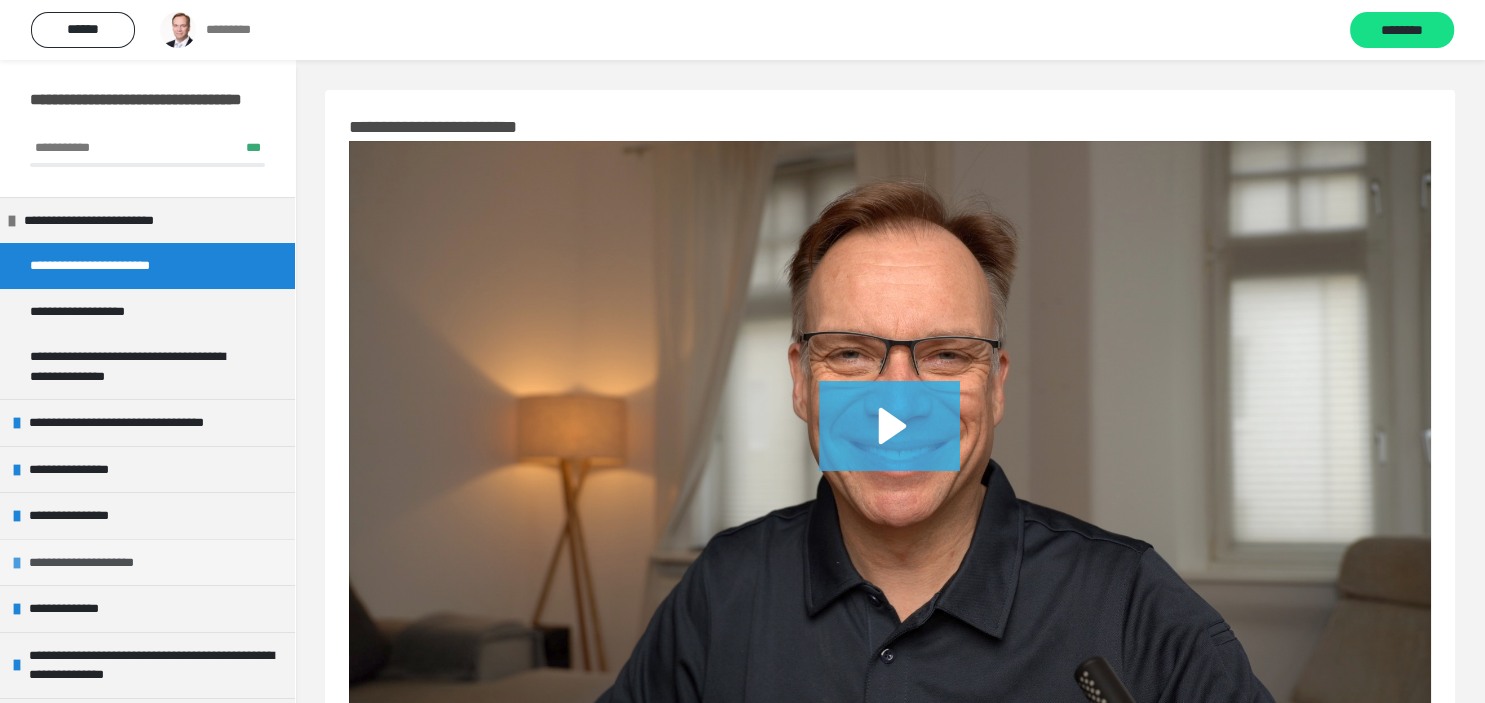 click on "**********" at bounding box center (100, 563) 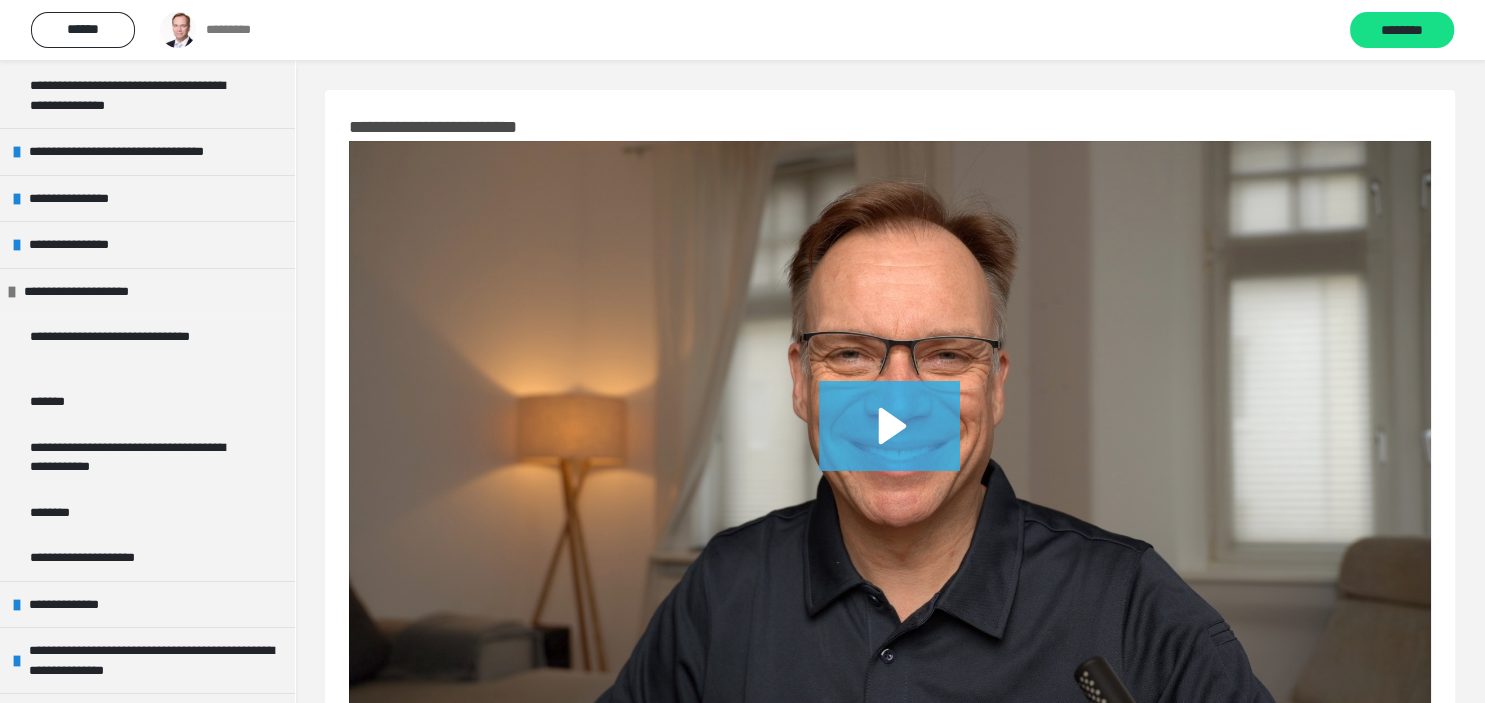 scroll, scrollTop: 282, scrollLeft: 0, axis: vertical 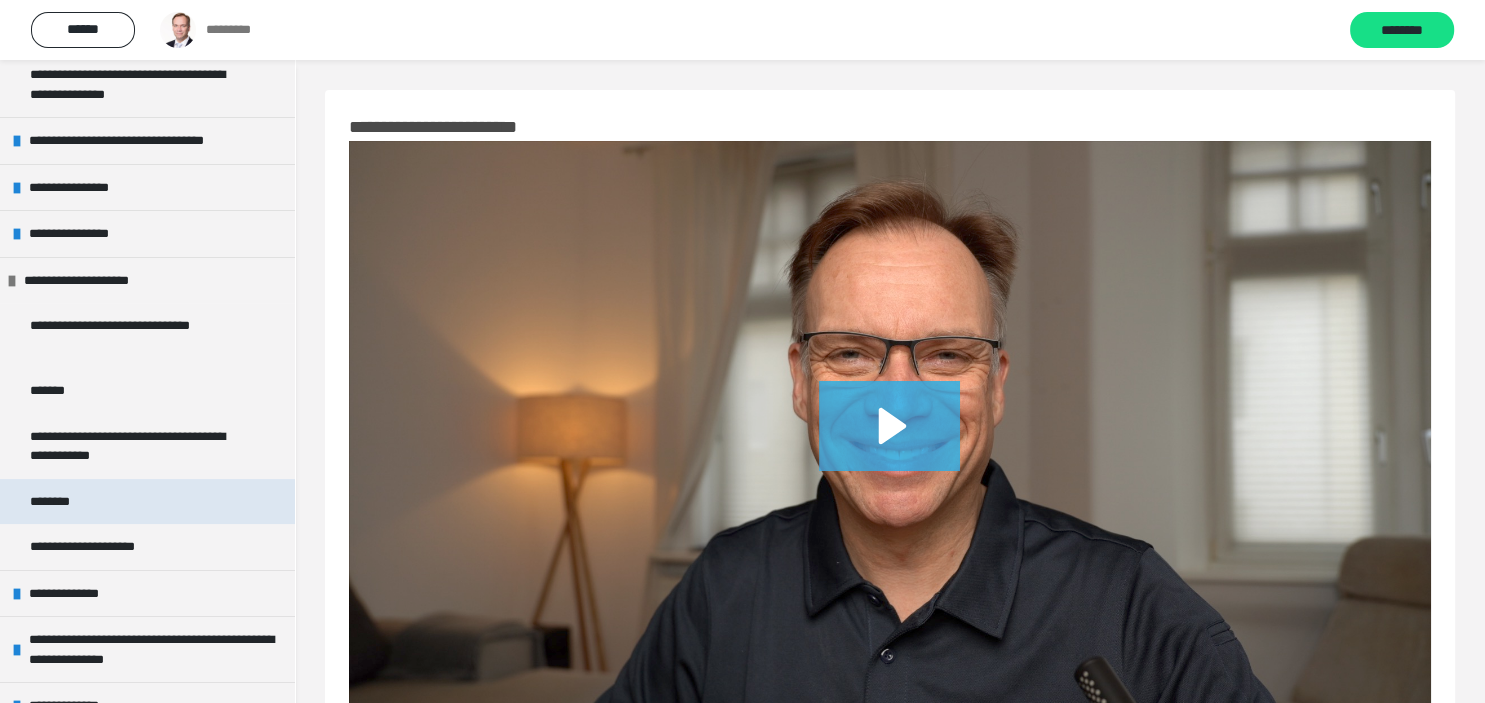click on "********" at bounding box center (57, 502) 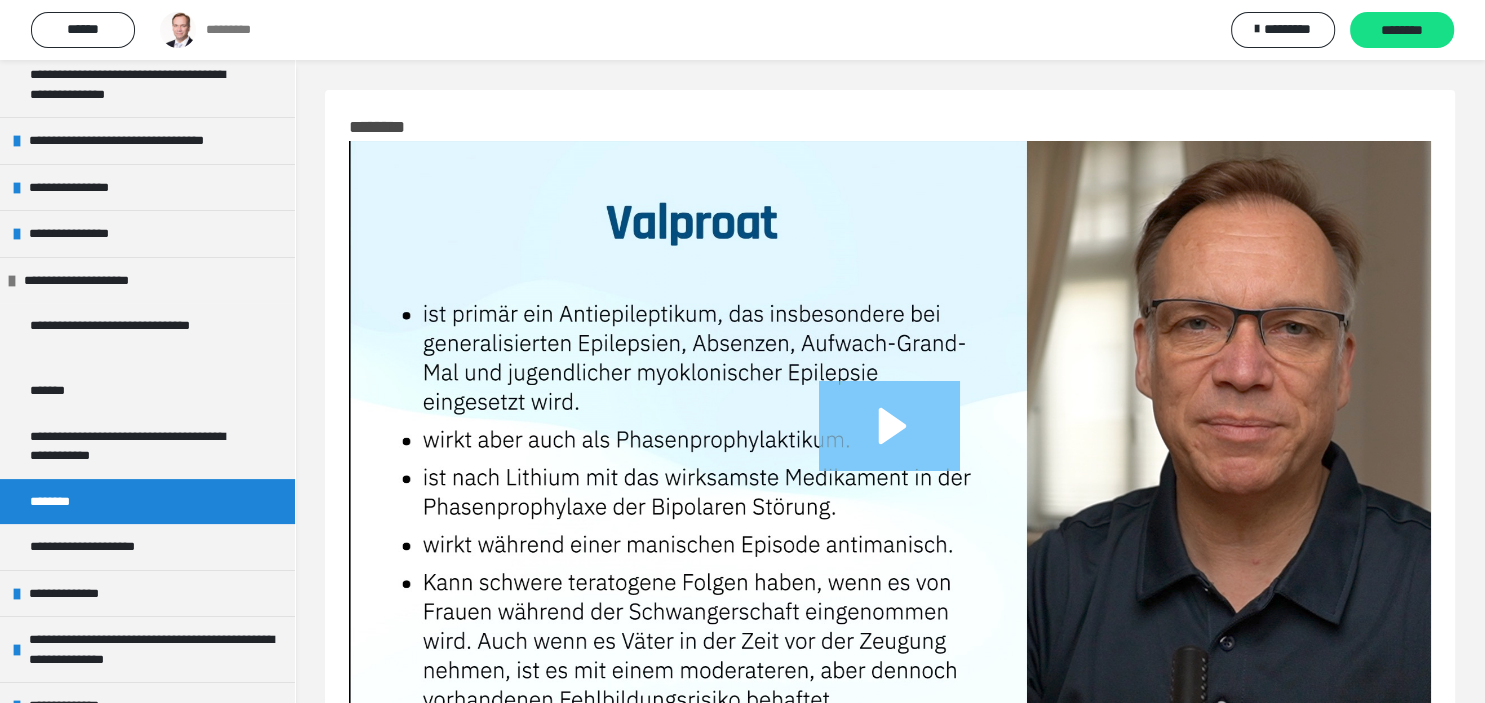 click 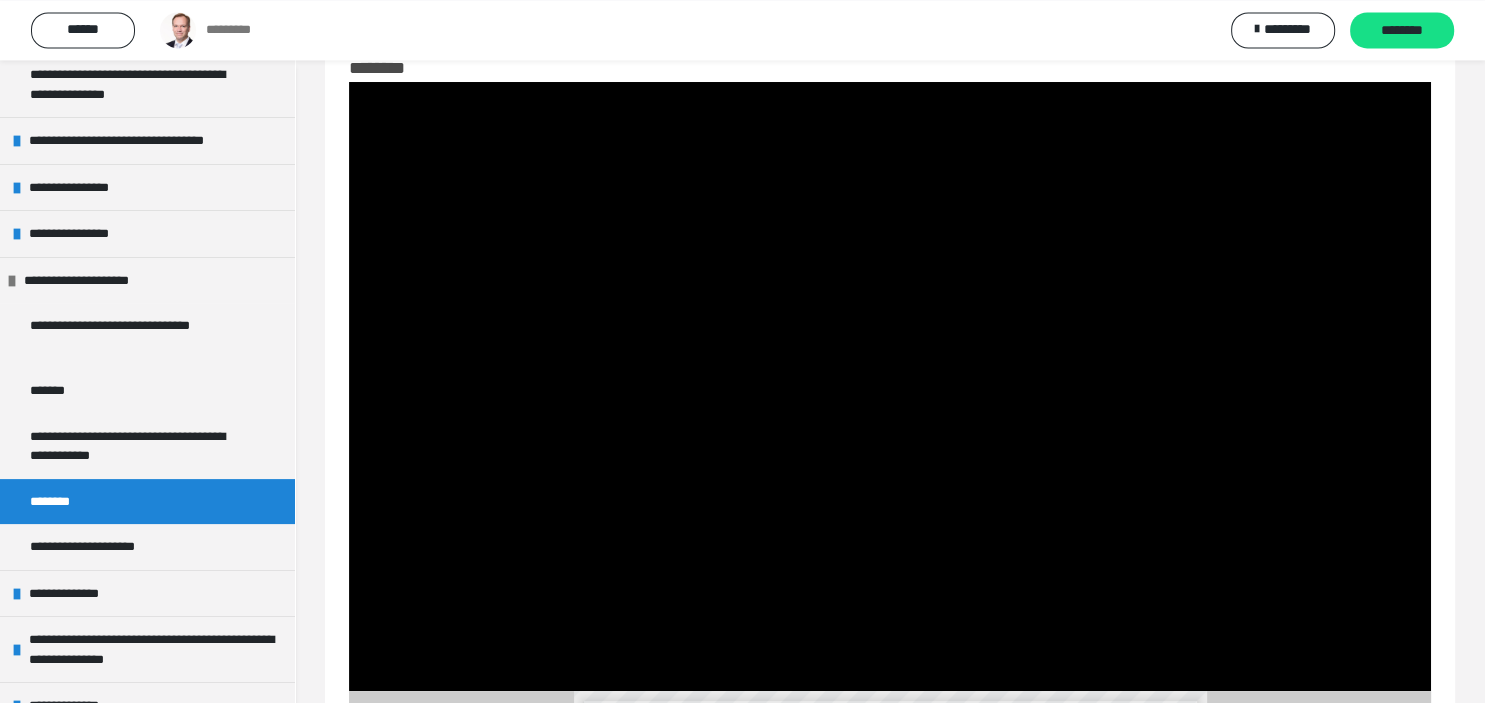 scroll, scrollTop: 75, scrollLeft: 0, axis: vertical 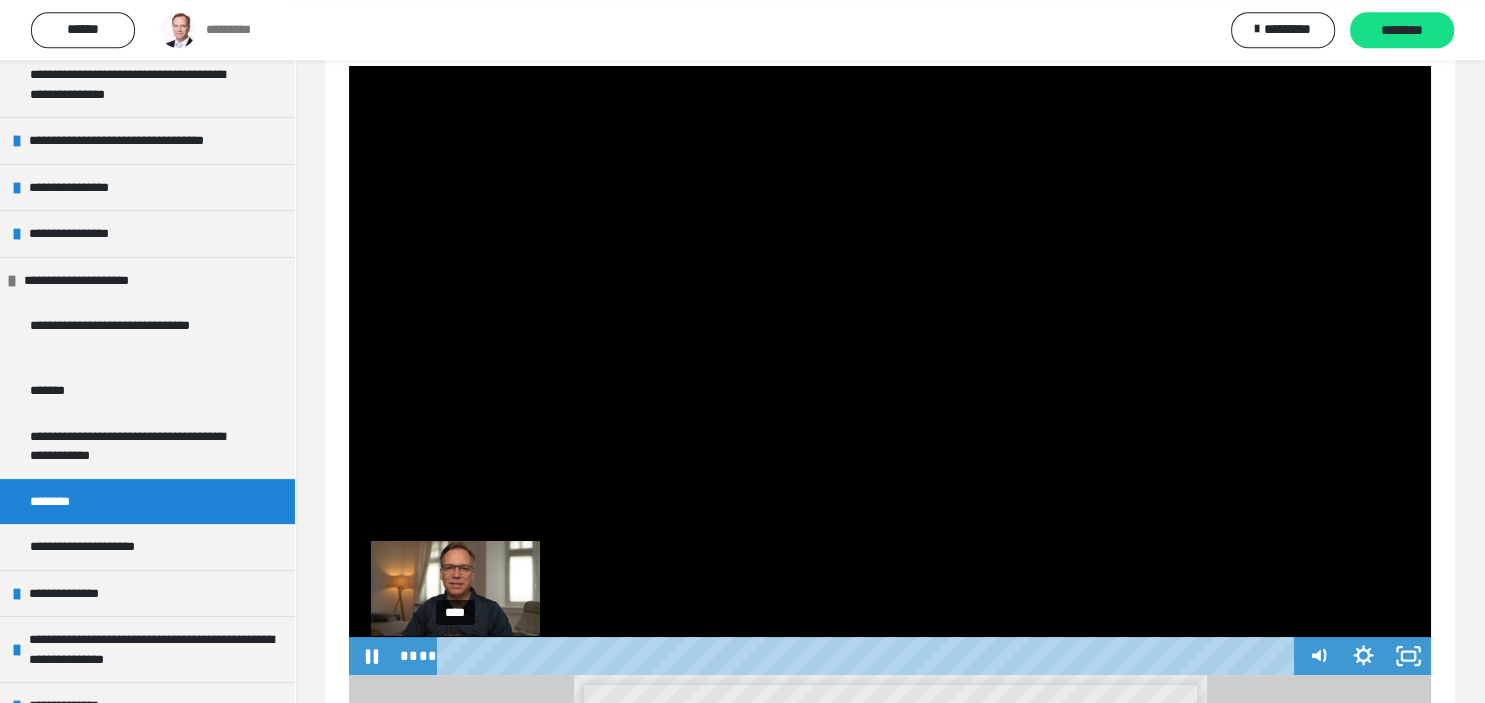 click on "****" at bounding box center (869, 656) 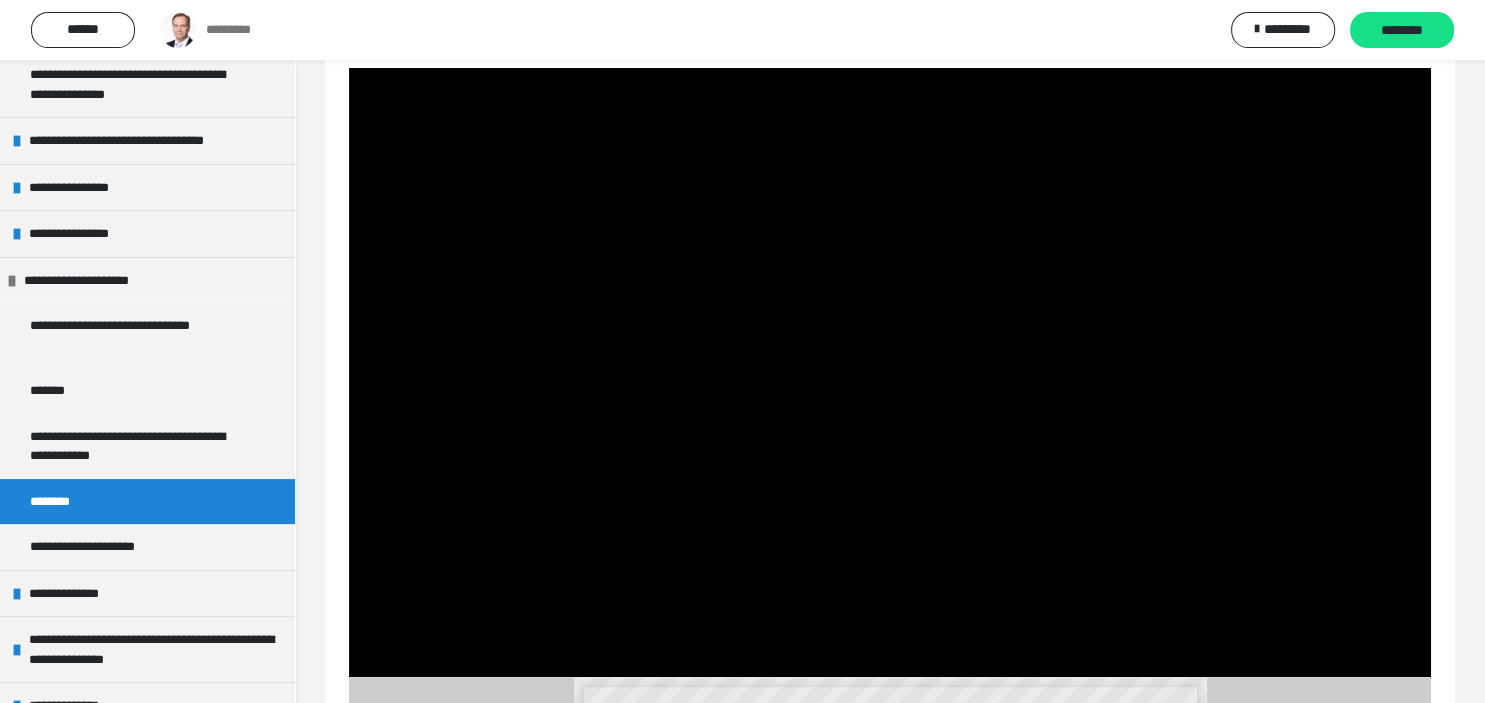 scroll, scrollTop: 66, scrollLeft: 0, axis: vertical 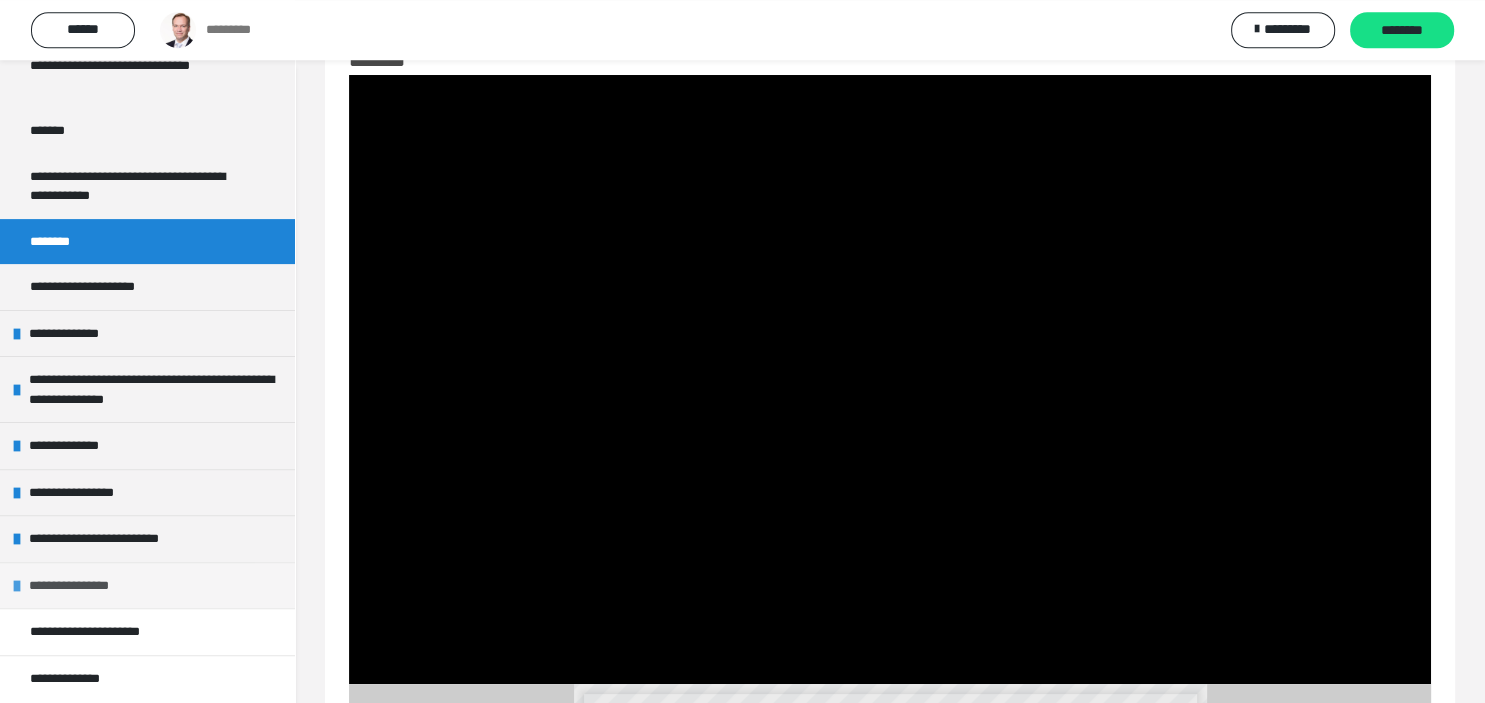 click on "**********" at bounding box center [83, 586] 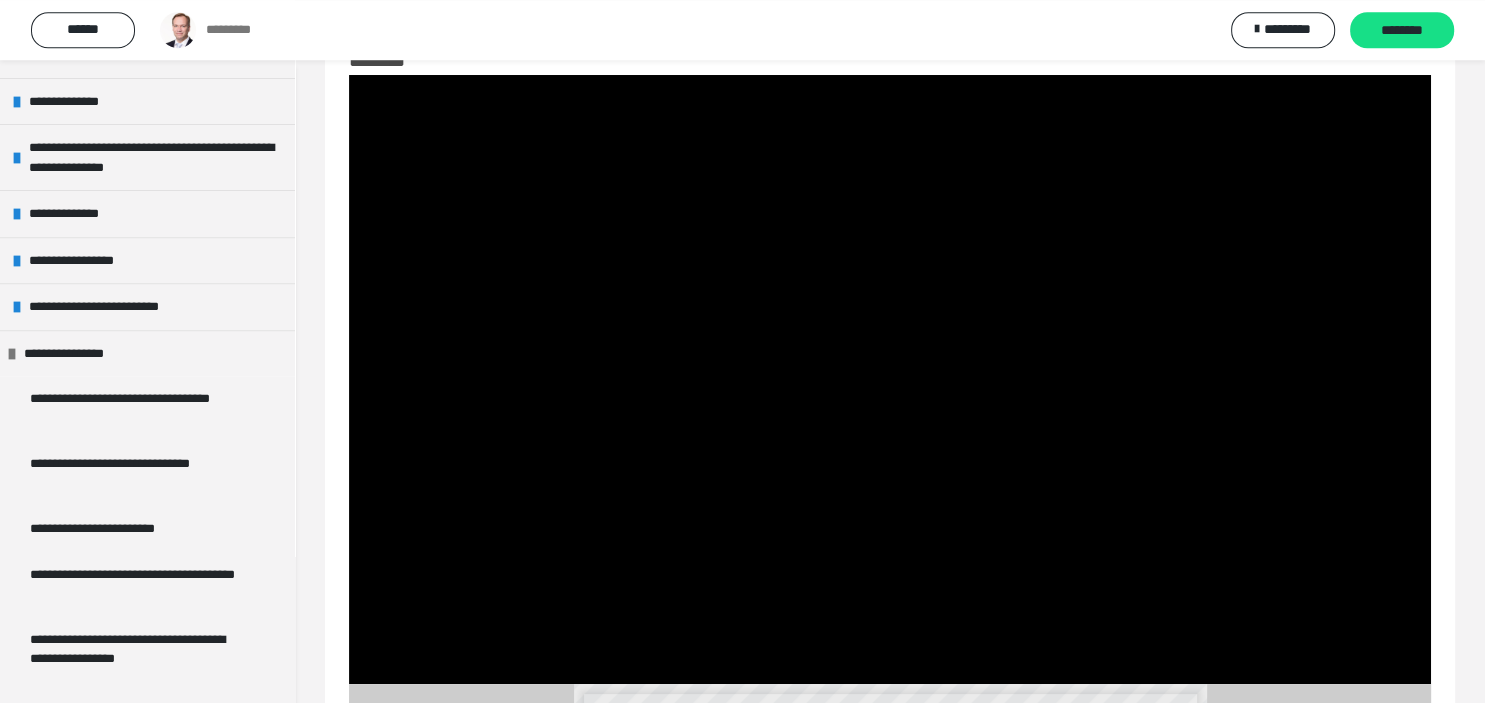 scroll, scrollTop: 780, scrollLeft: 0, axis: vertical 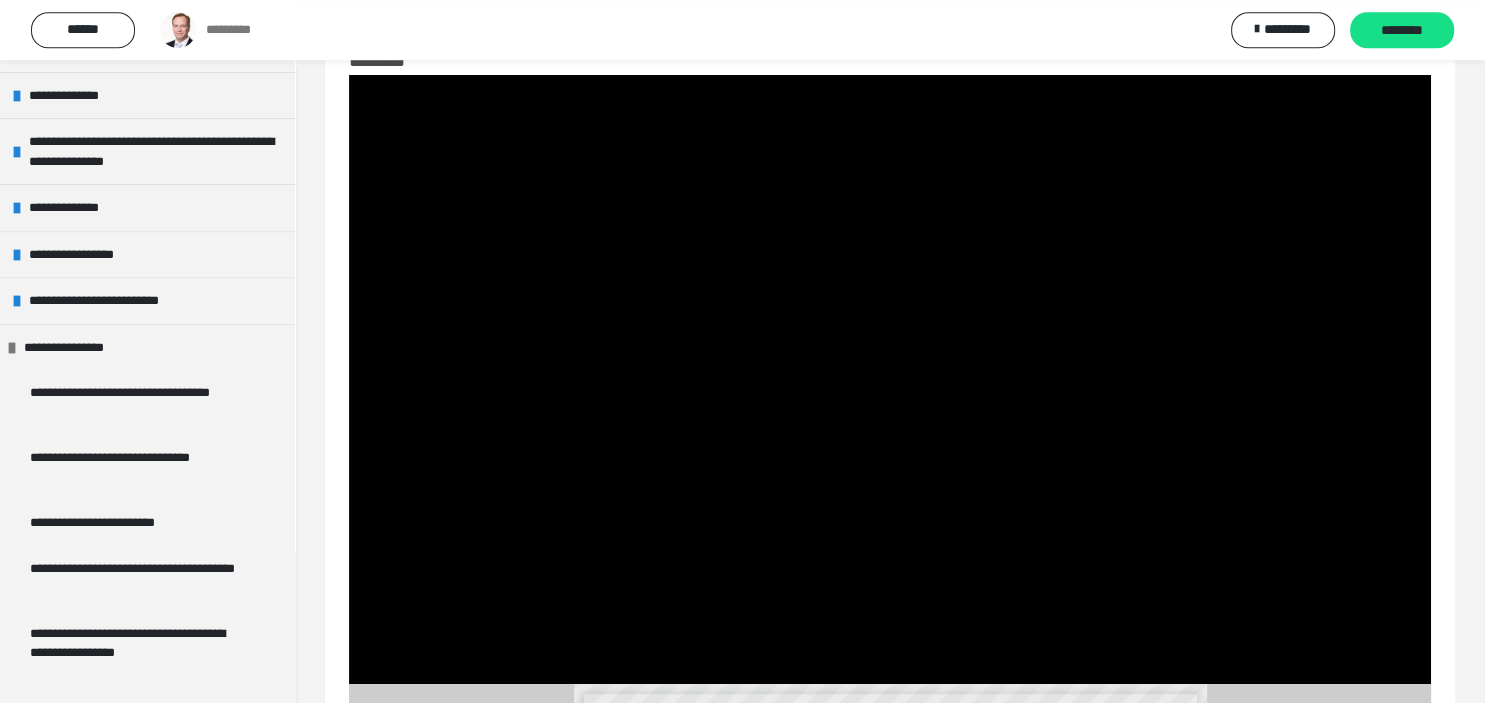 click on "**********" at bounding box center [890, 616] 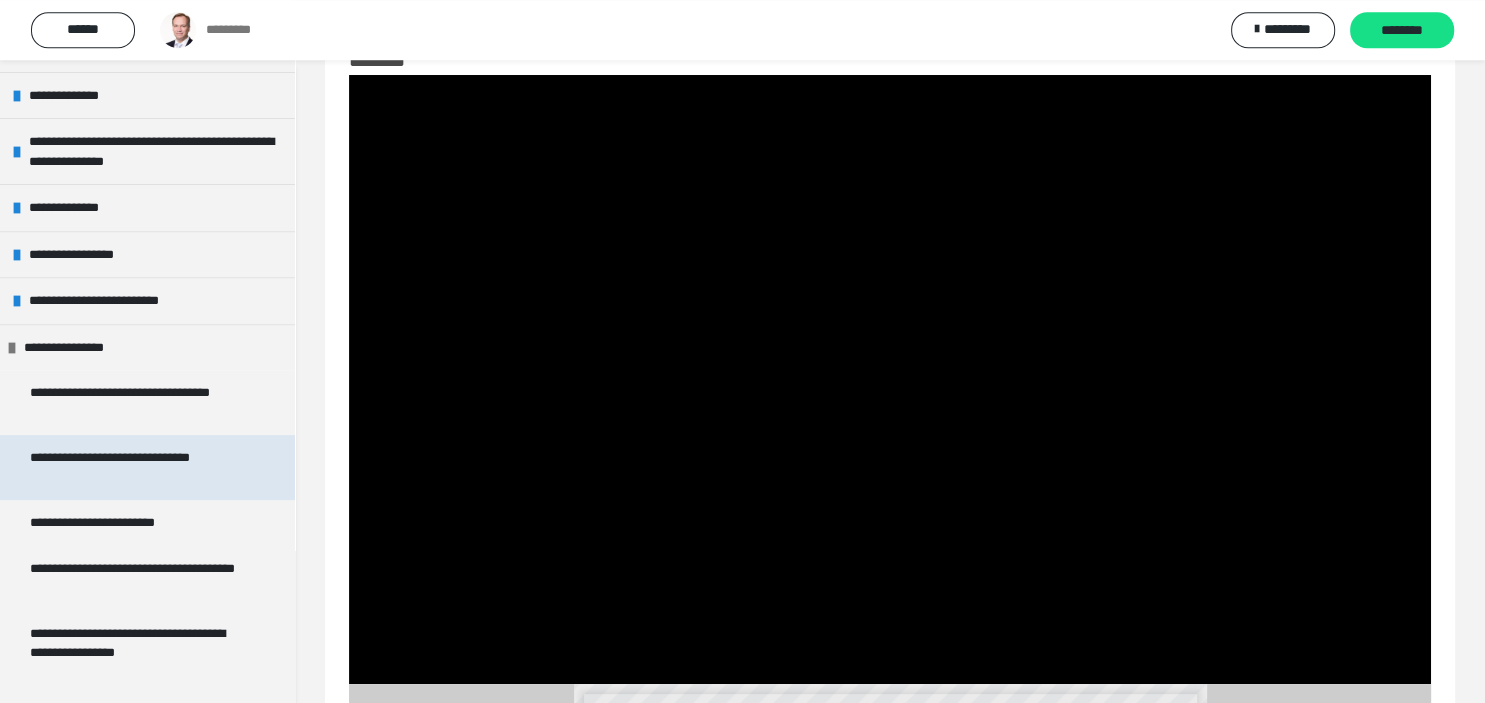 click on "**********" at bounding box center [139, 467] 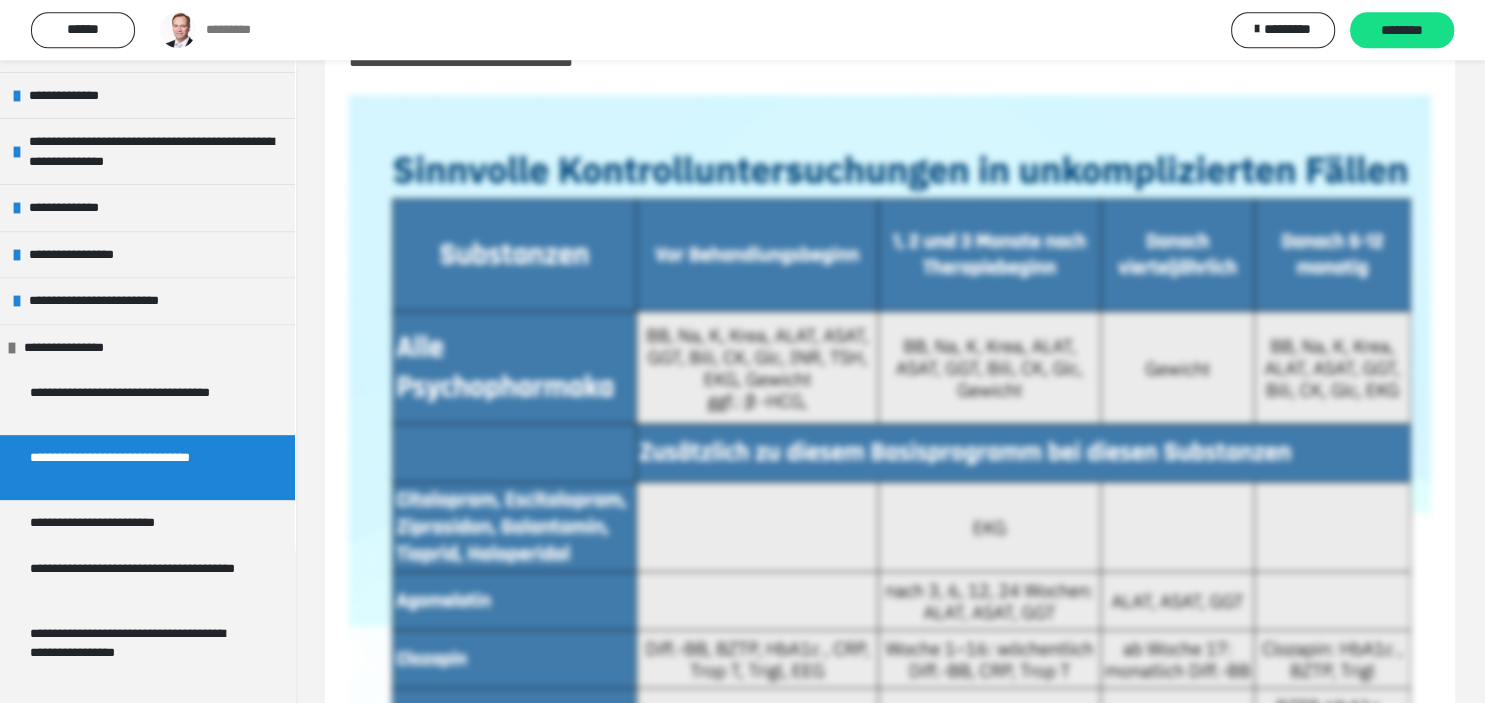 scroll, scrollTop: 60, scrollLeft: 0, axis: vertical 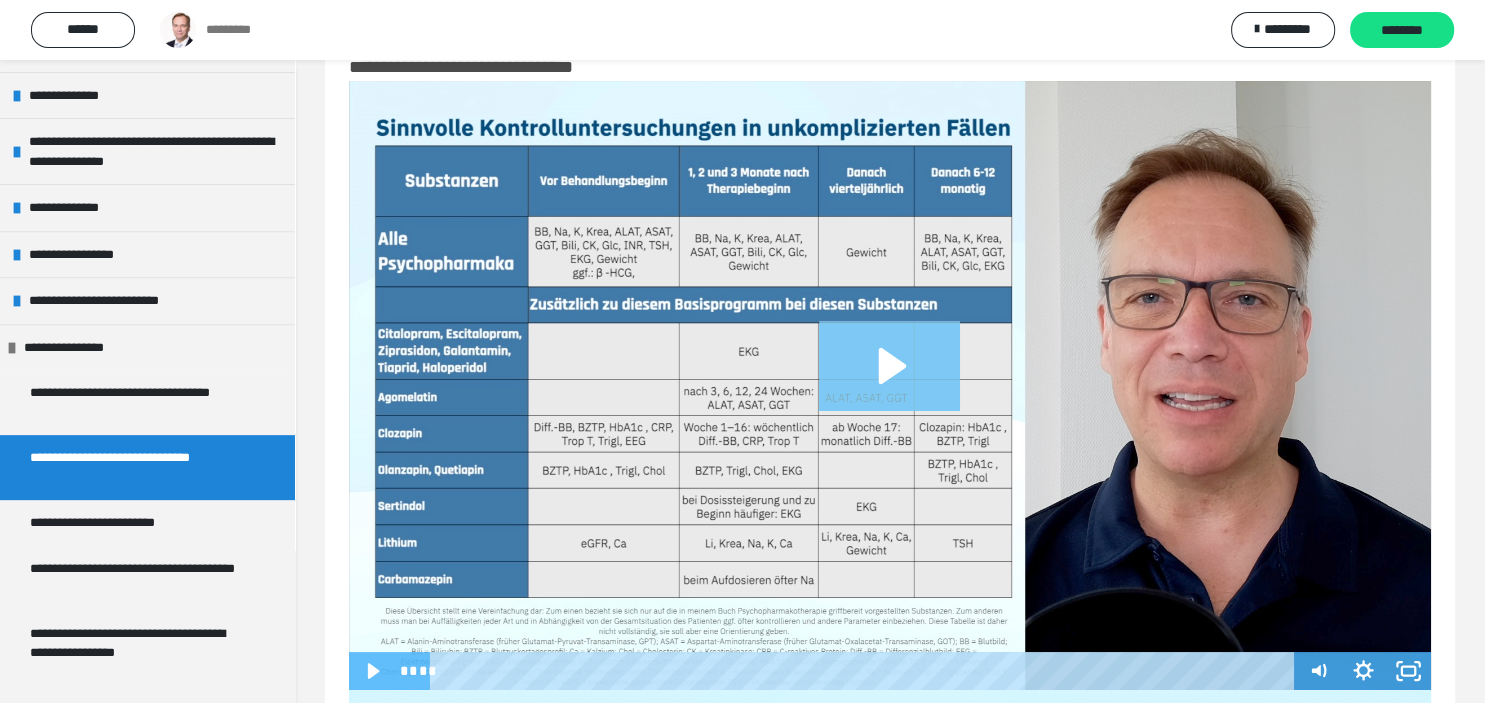 click 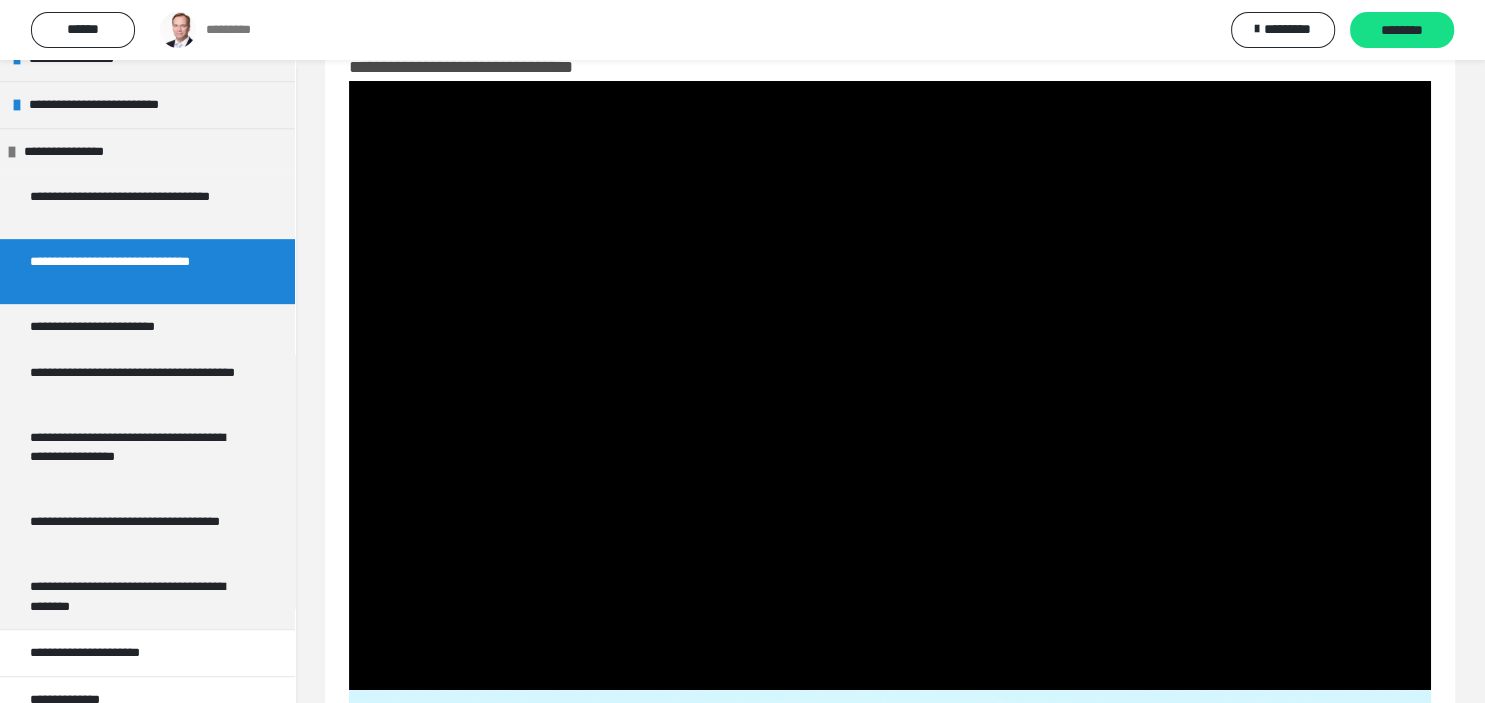 scroll, scrollTop: 997, scrollLeft: 0, axis: vertical 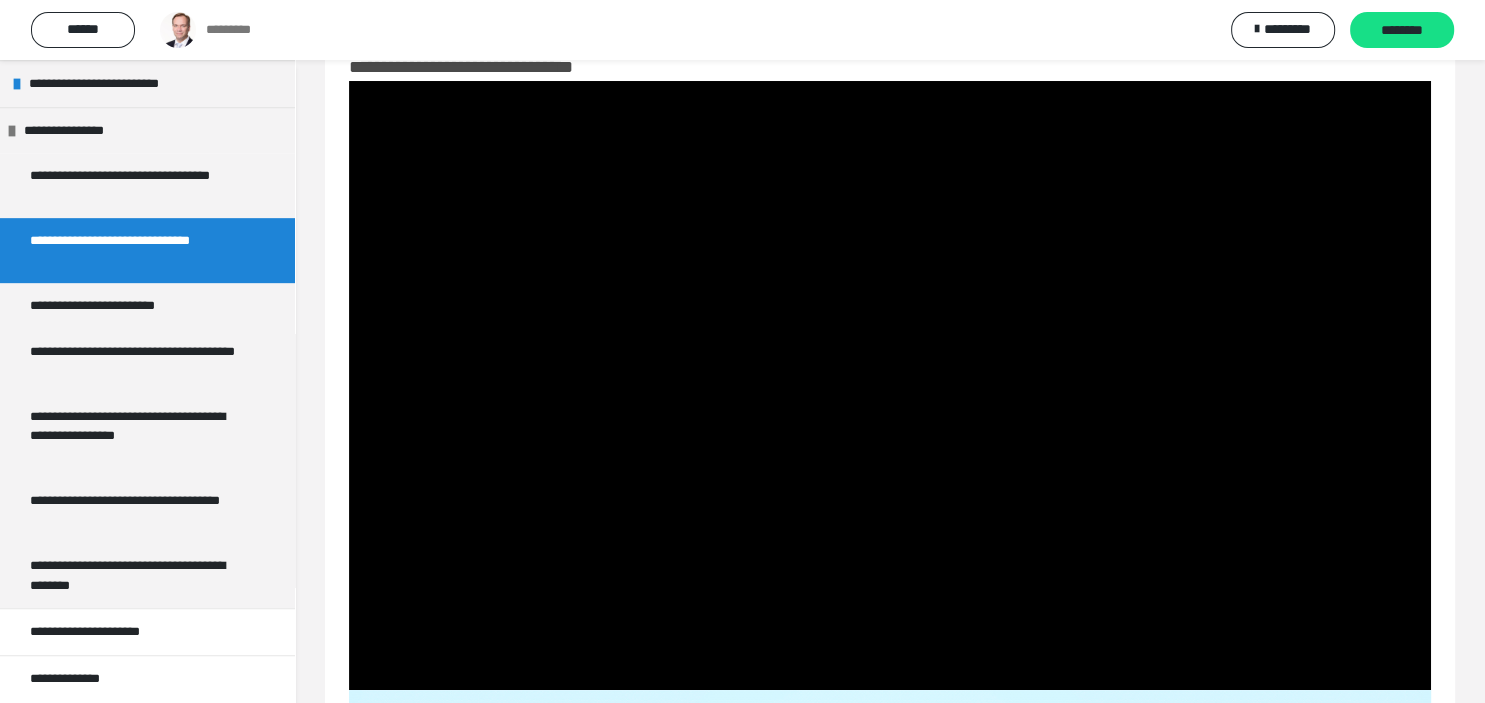 click on "**********" at bounding box center (890, 1108) 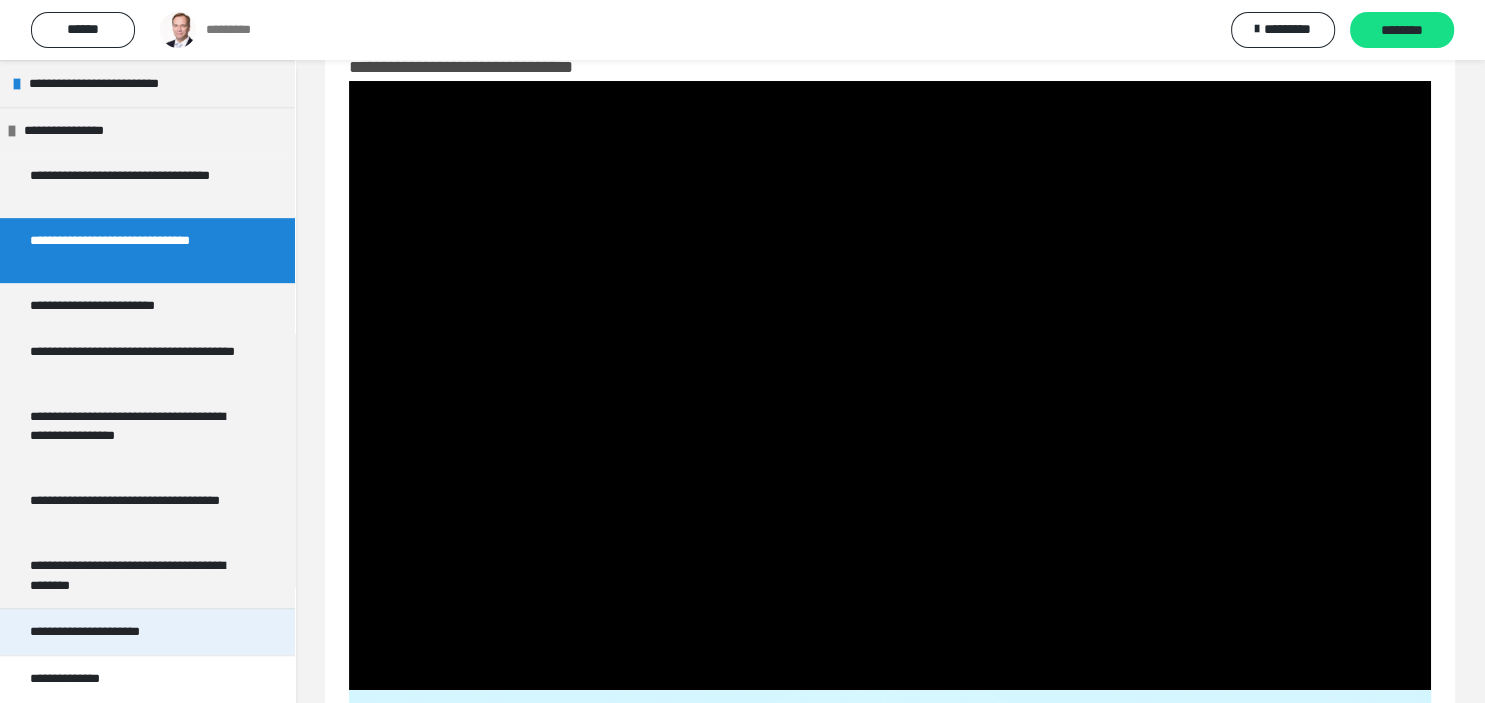 click on "**********" at bounding box center [113, 632] 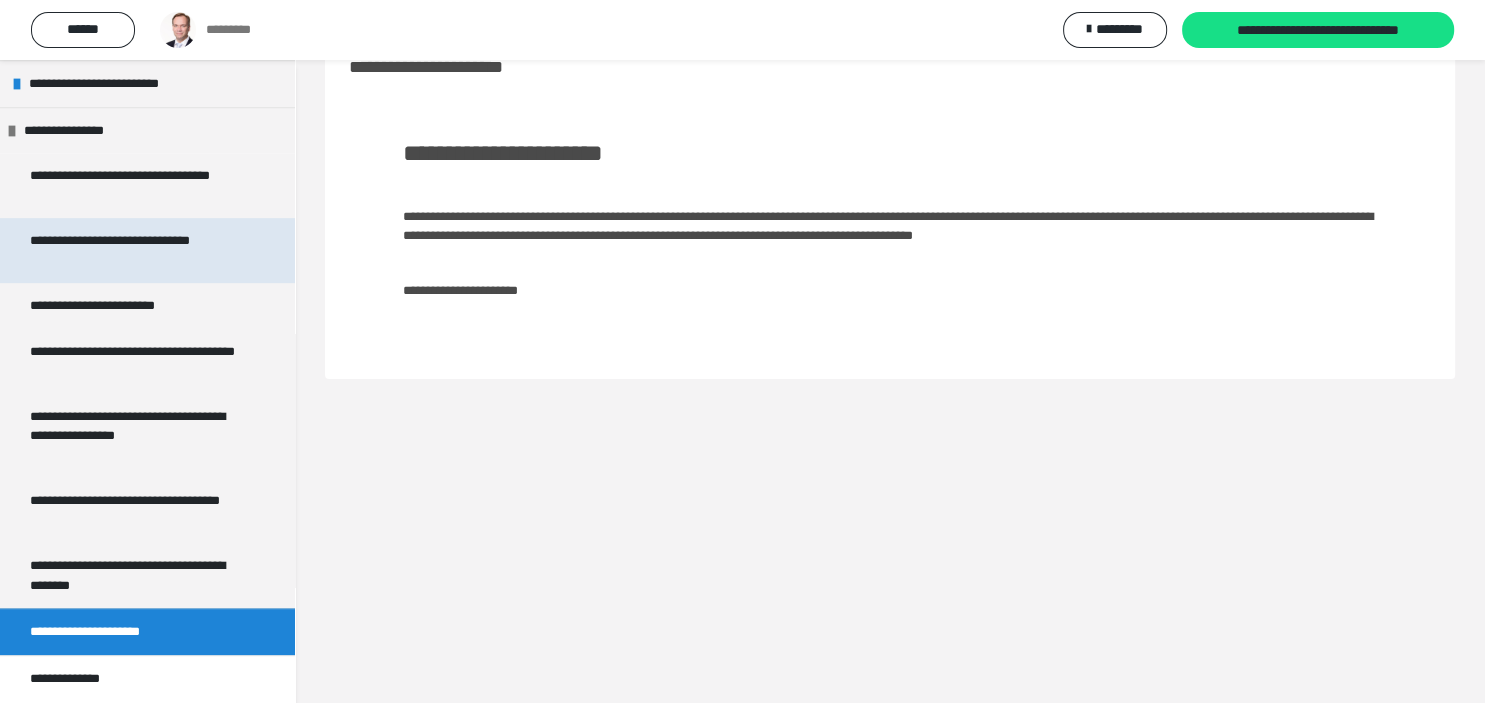 click on "**********" at bounding box center [139, 250] 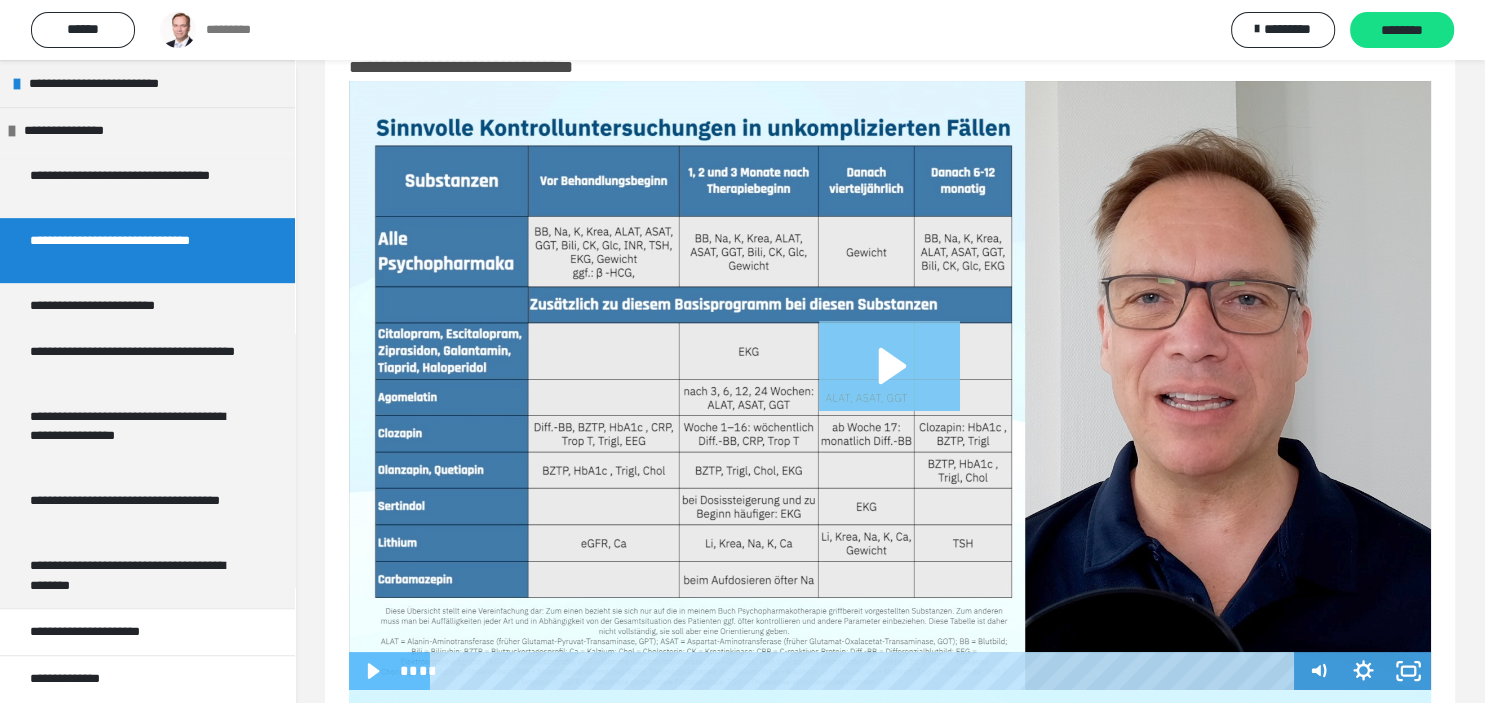 click 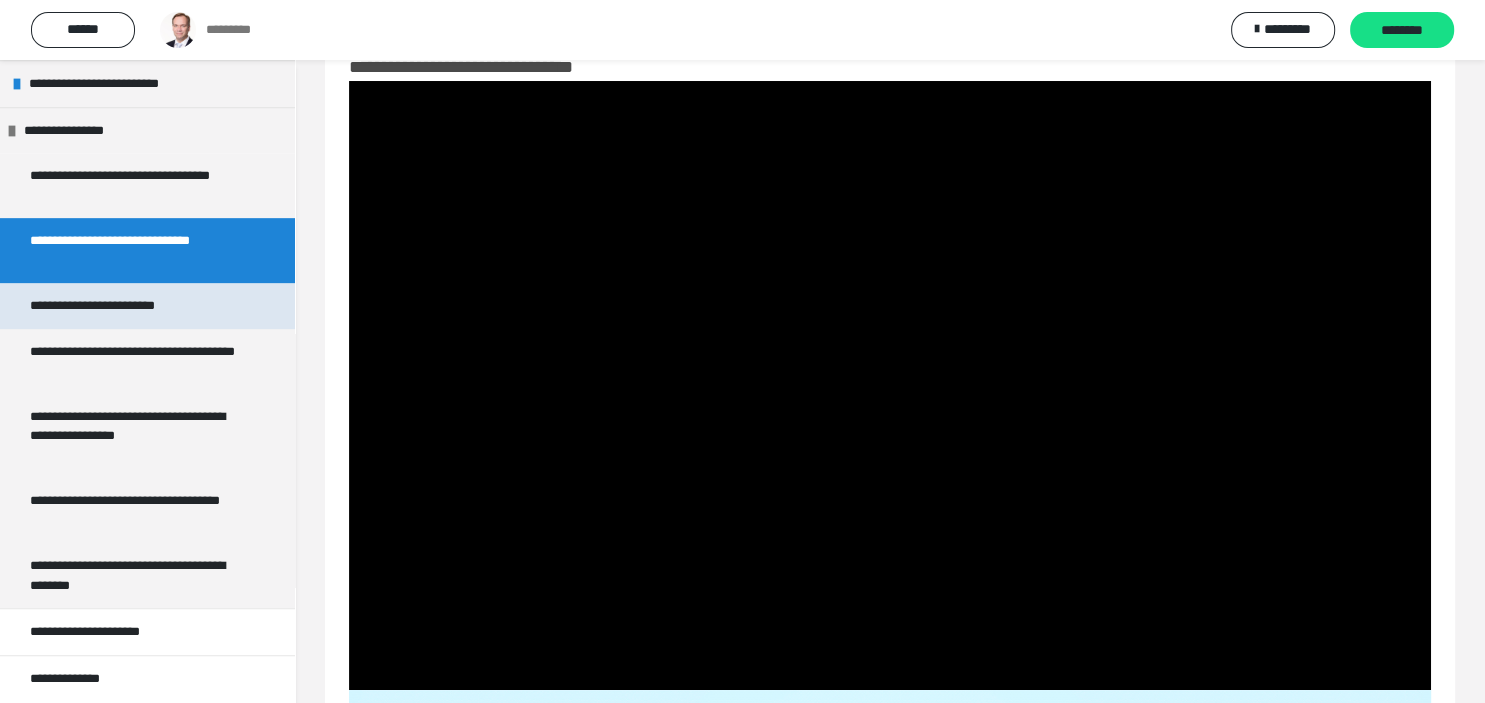 click on "**********" at bounding box center [133, 306] 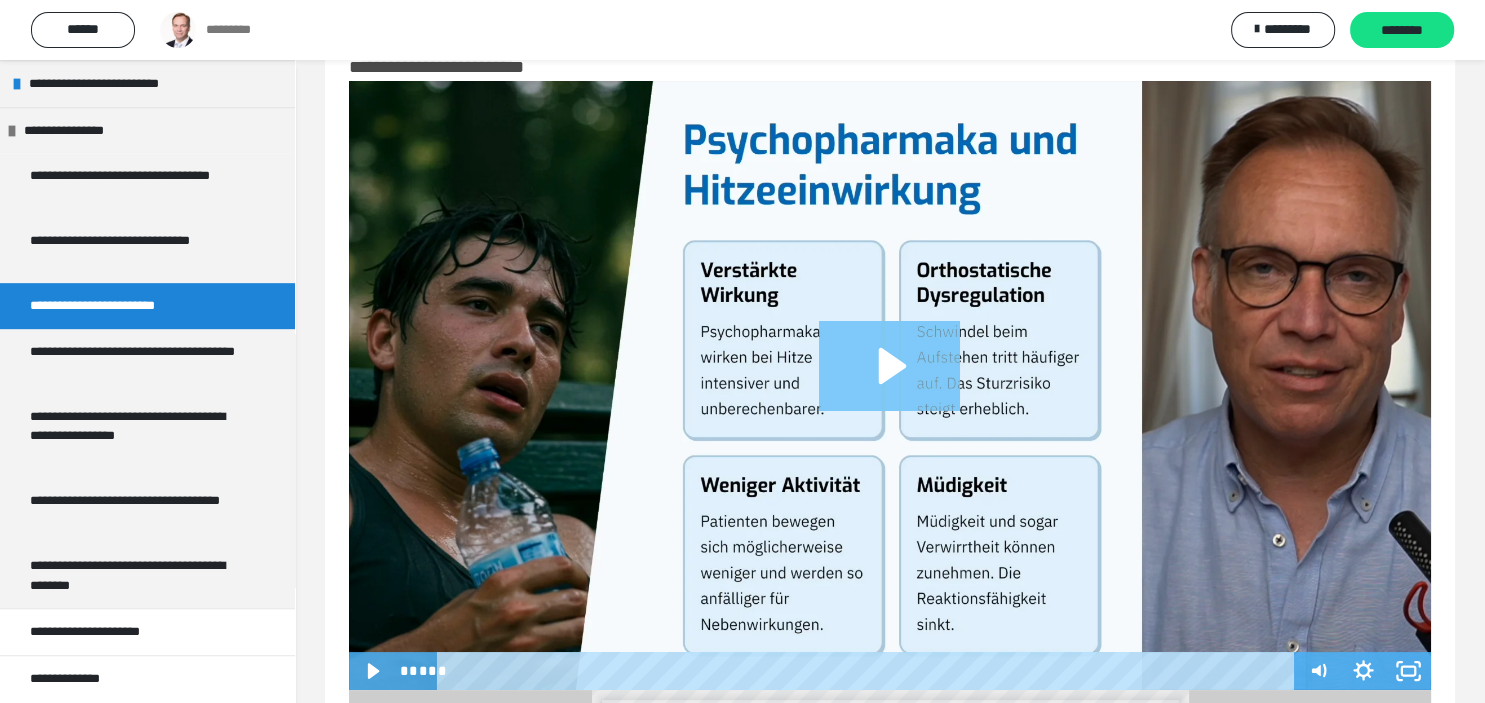 click 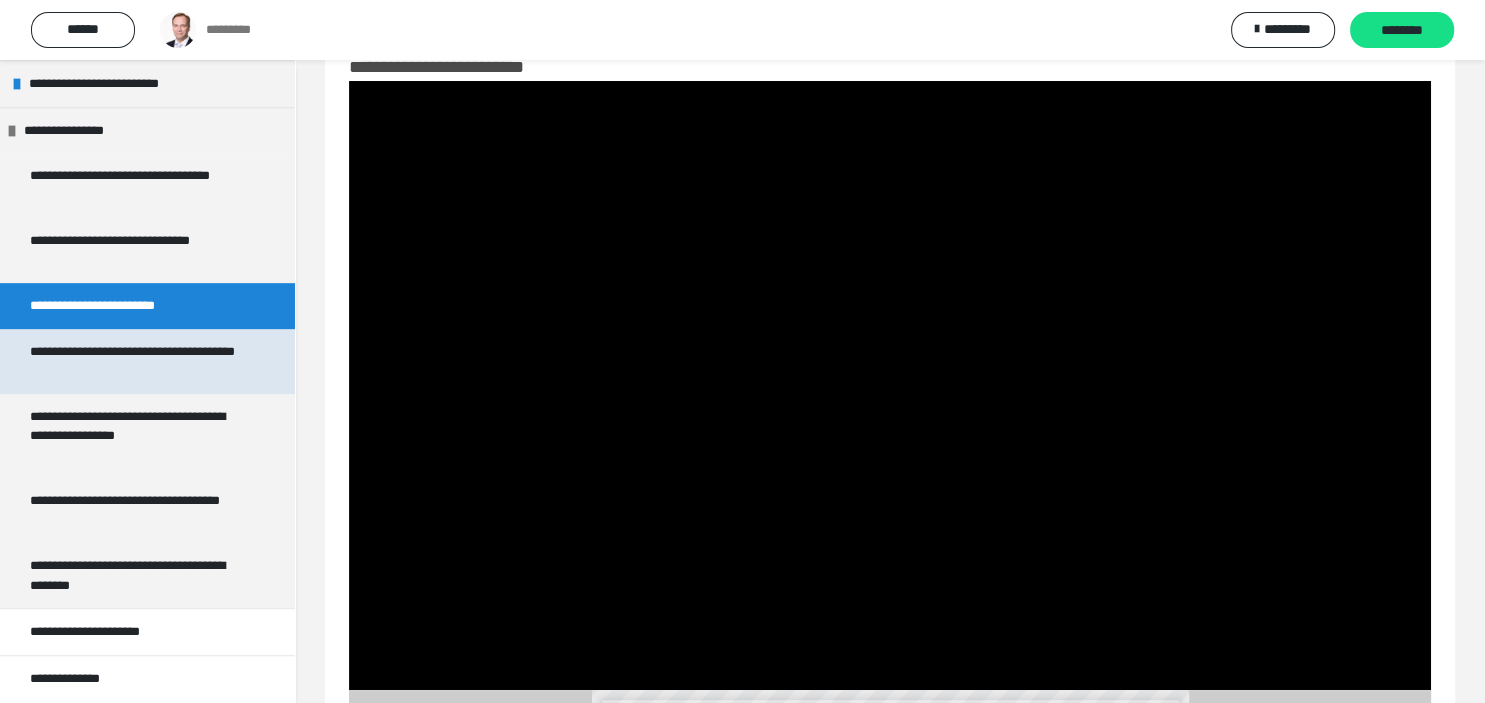 click on "**********" at bounding box center (139, 361) 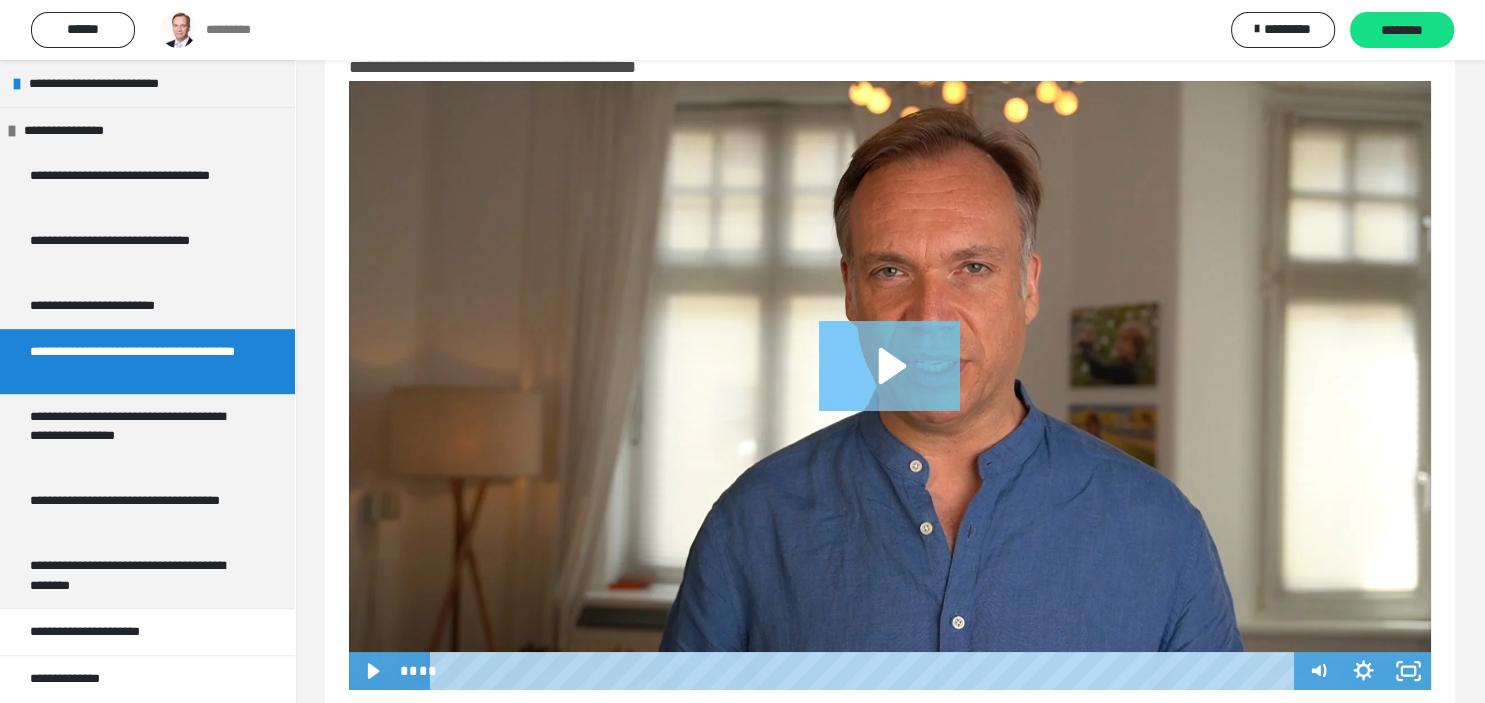 click 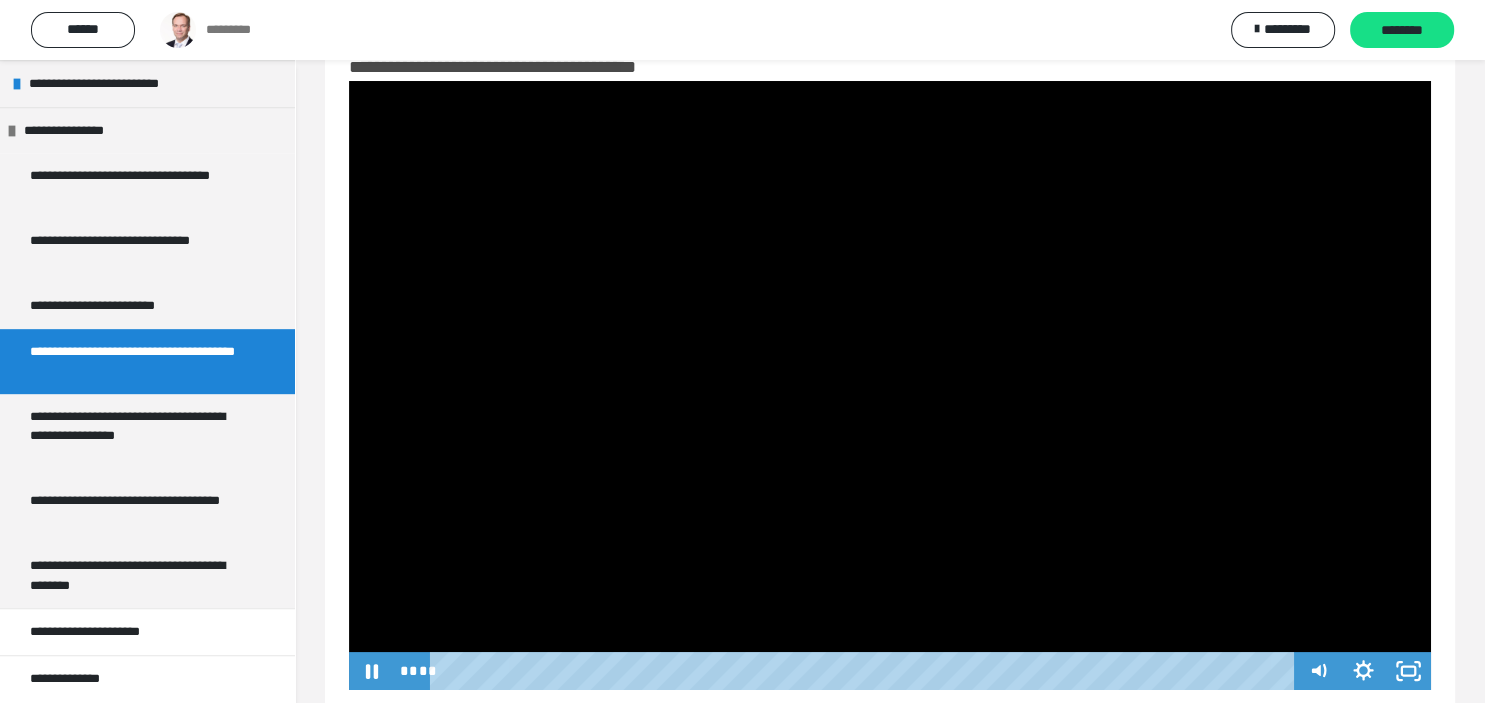 click at bounding box center [890, 385] 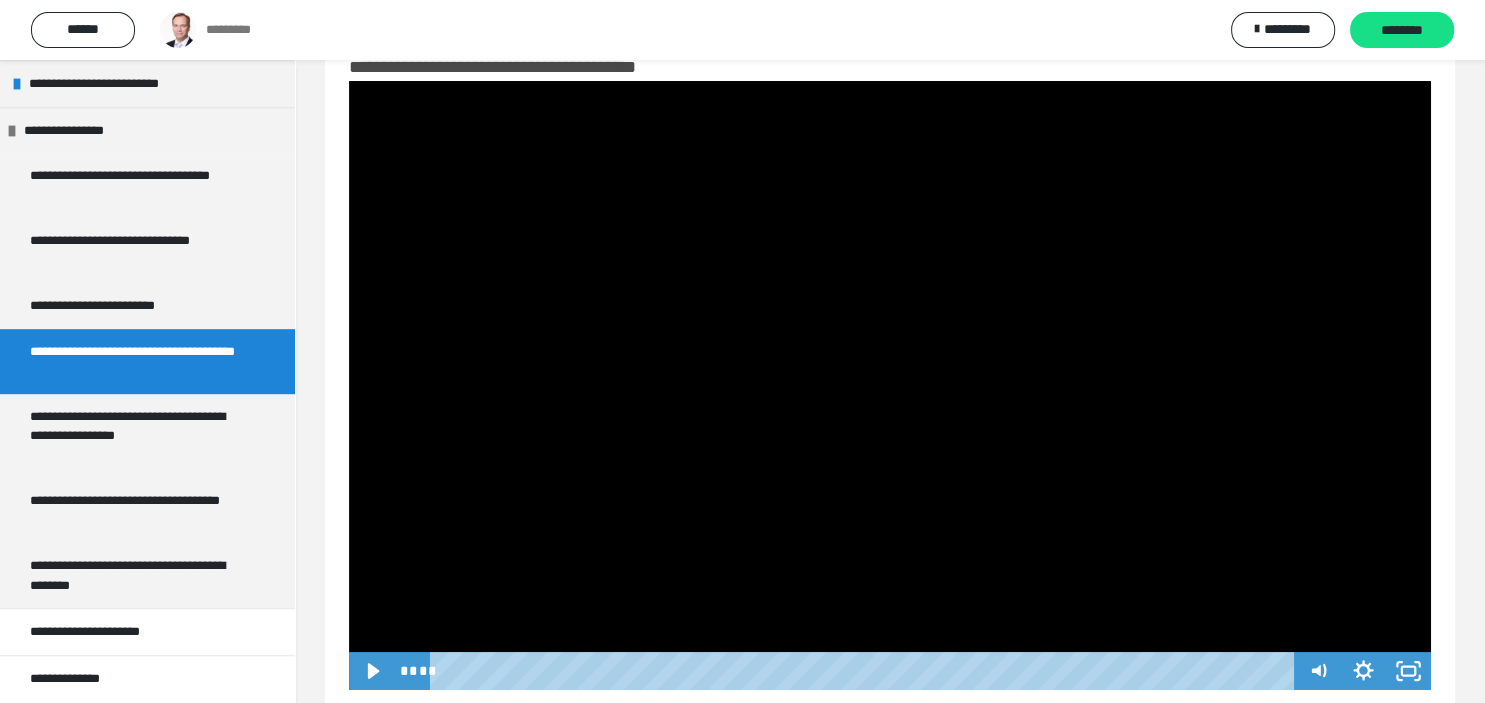 click at bounding box center (890, 385) 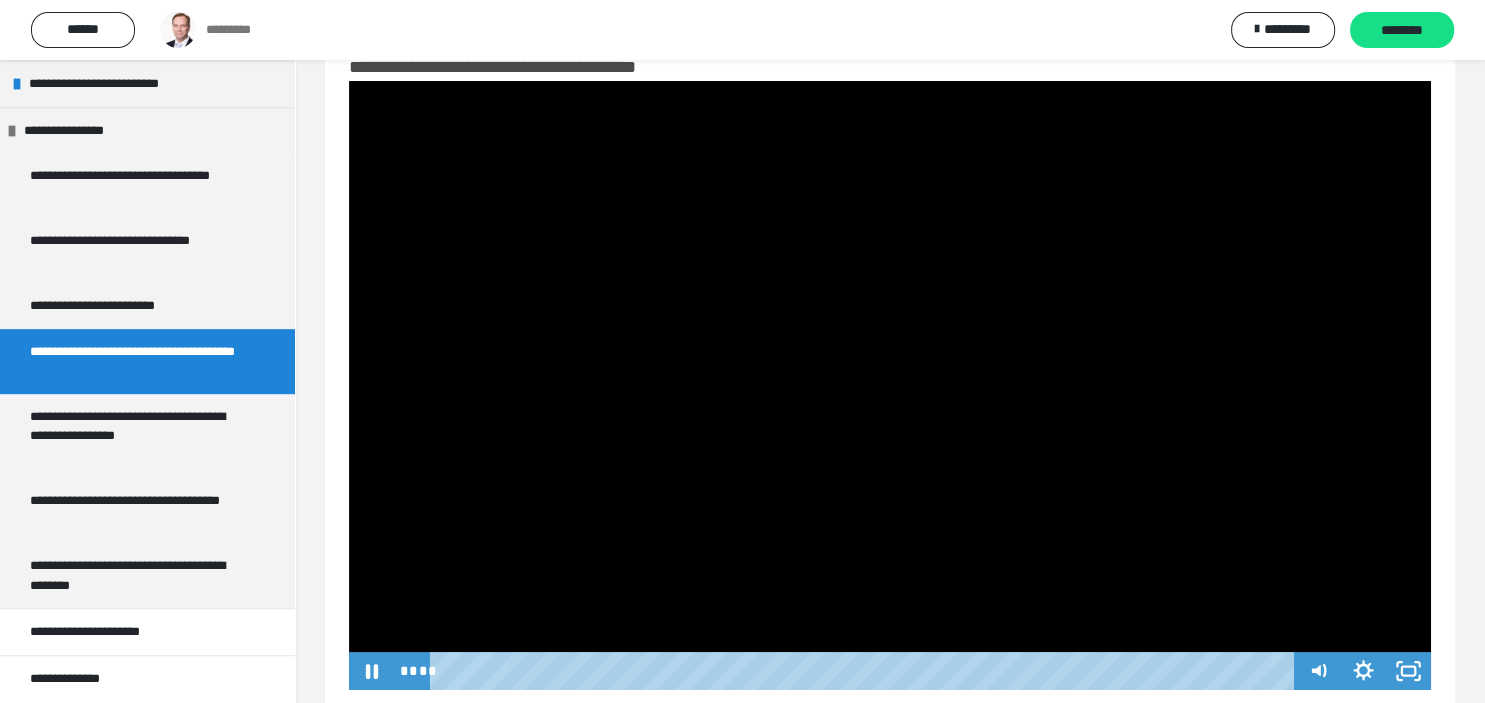 click at bounding box center (890, 385) 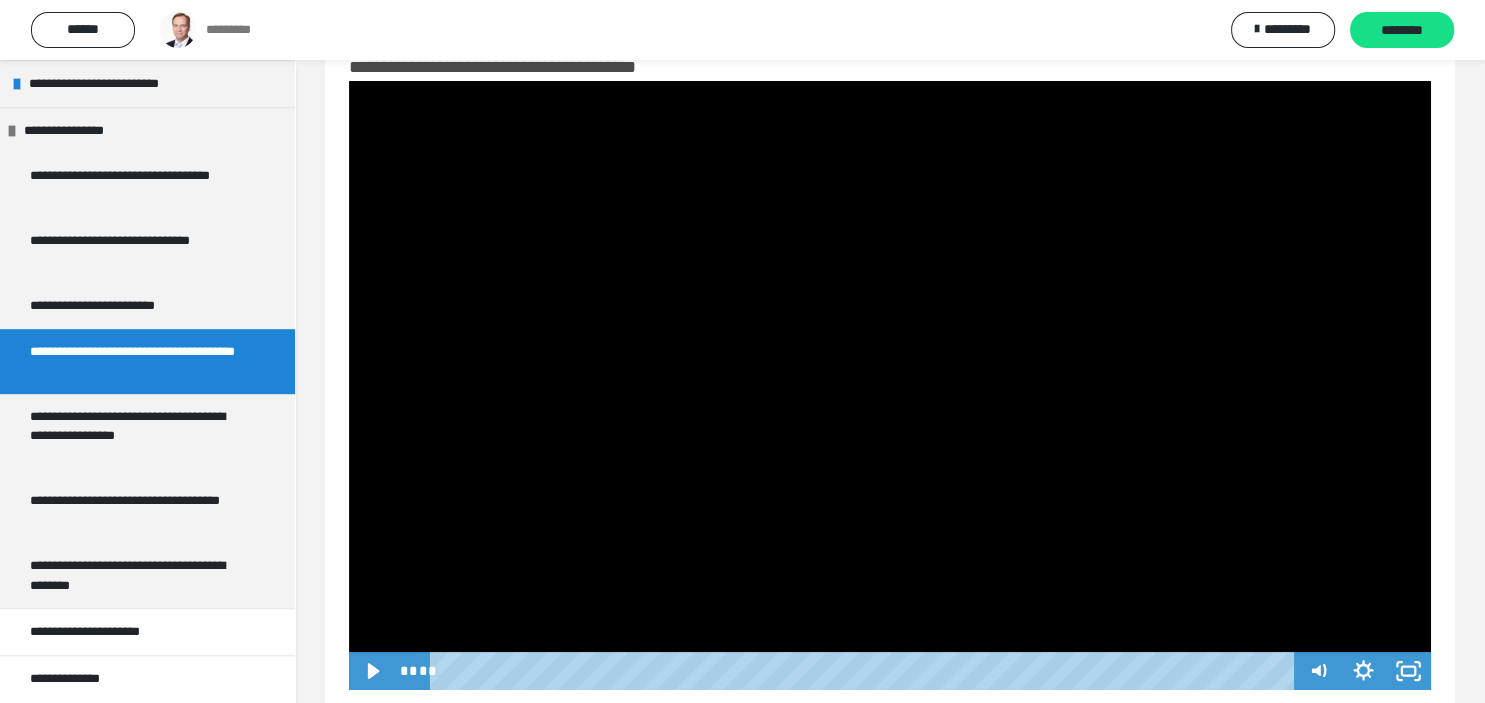 click at bounding box center [890, 385] 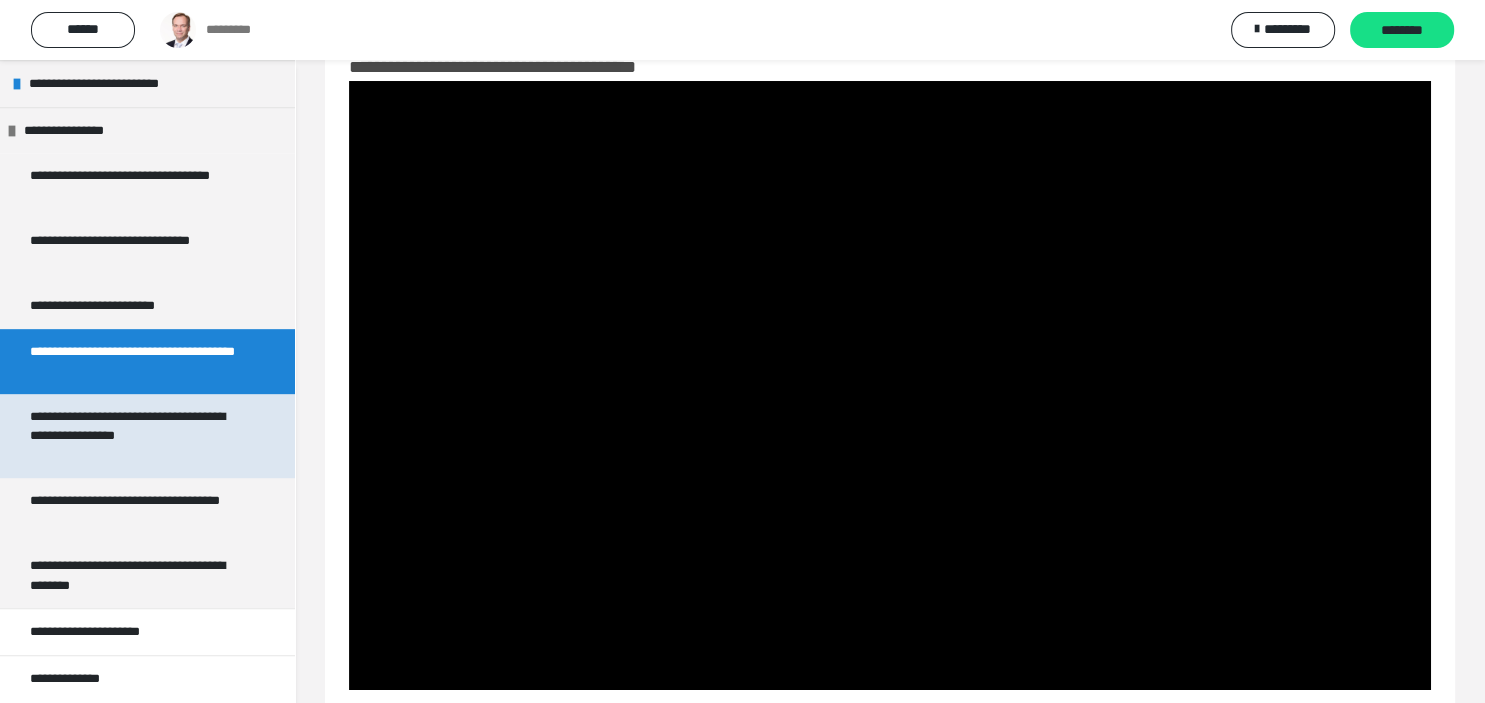 click on "**********" at bounding box center [139, 436] 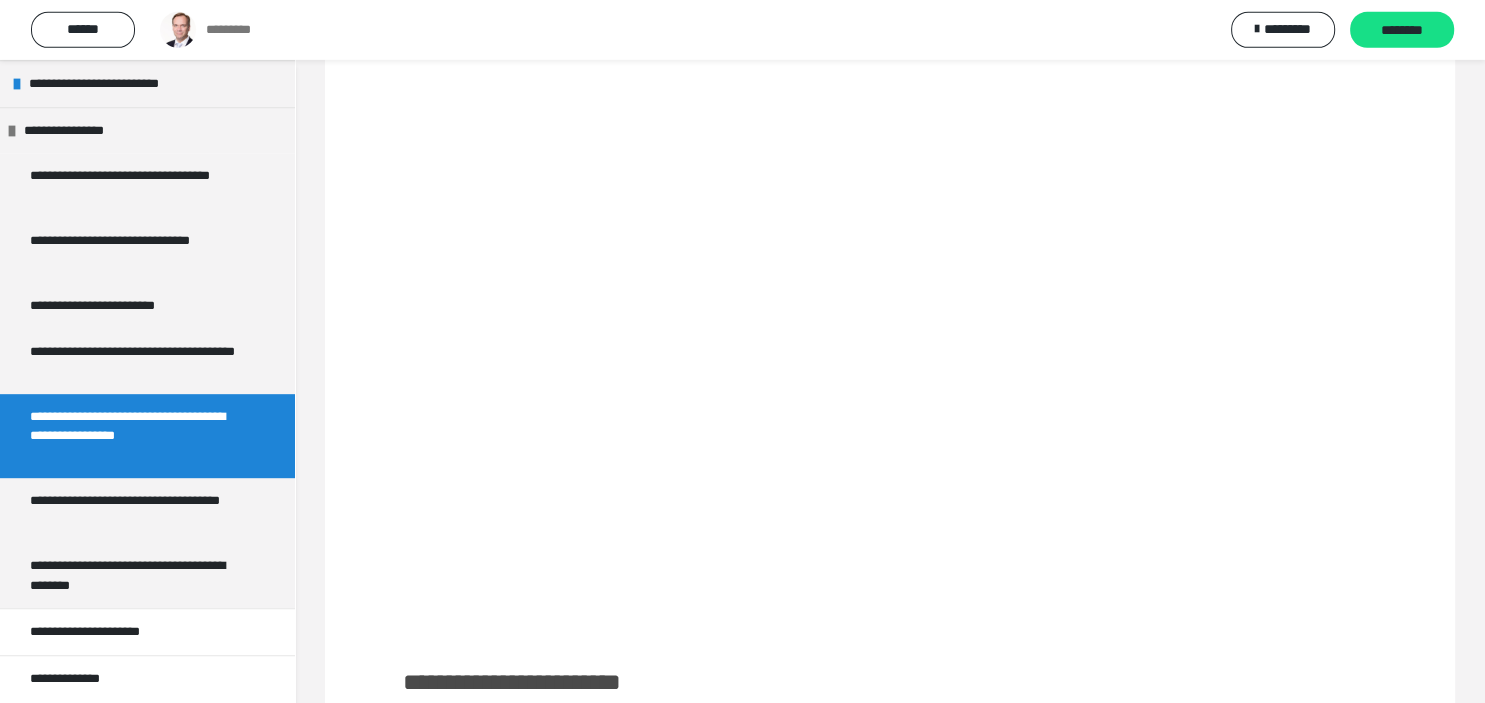 scroll, scrollTop: 144, scrollLeft: 0, axis: vertical 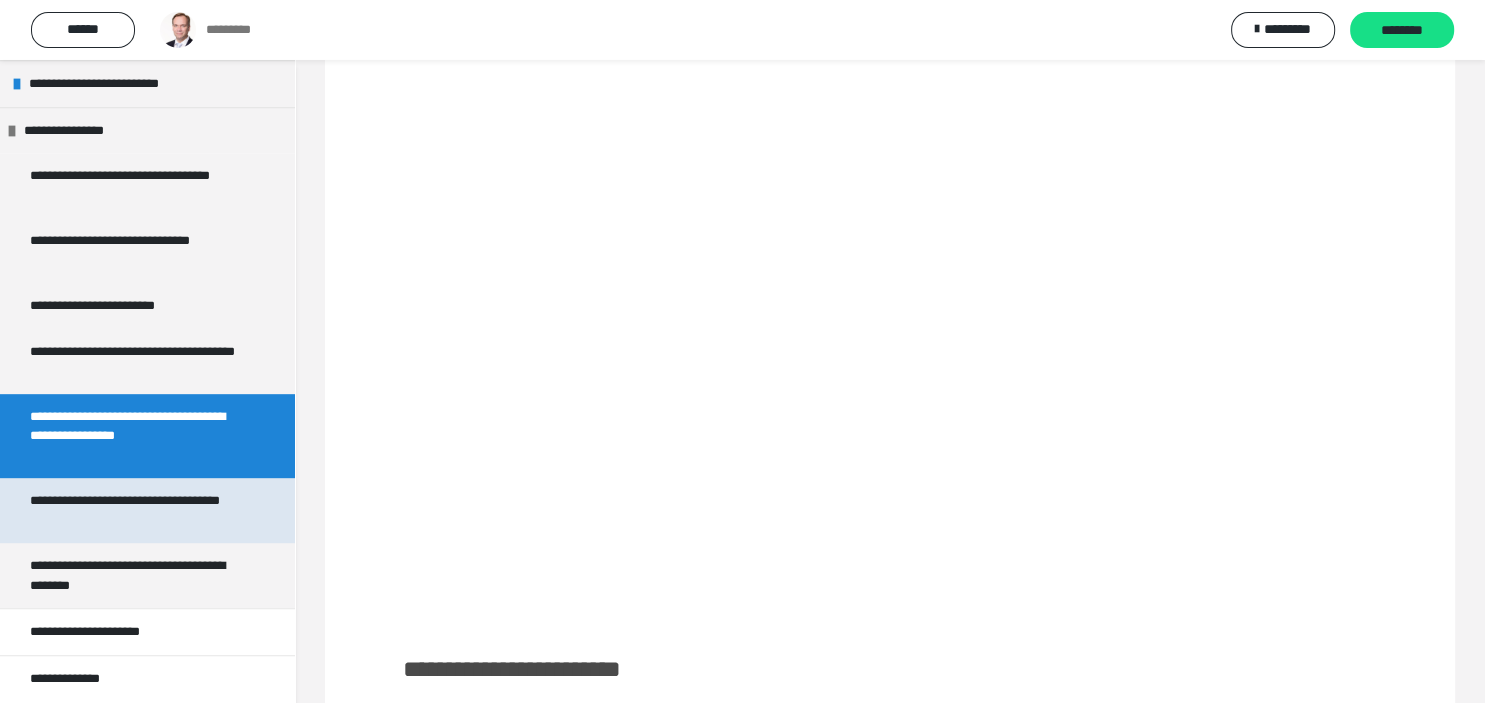 click on "**********" at bounding box center [141, 510] 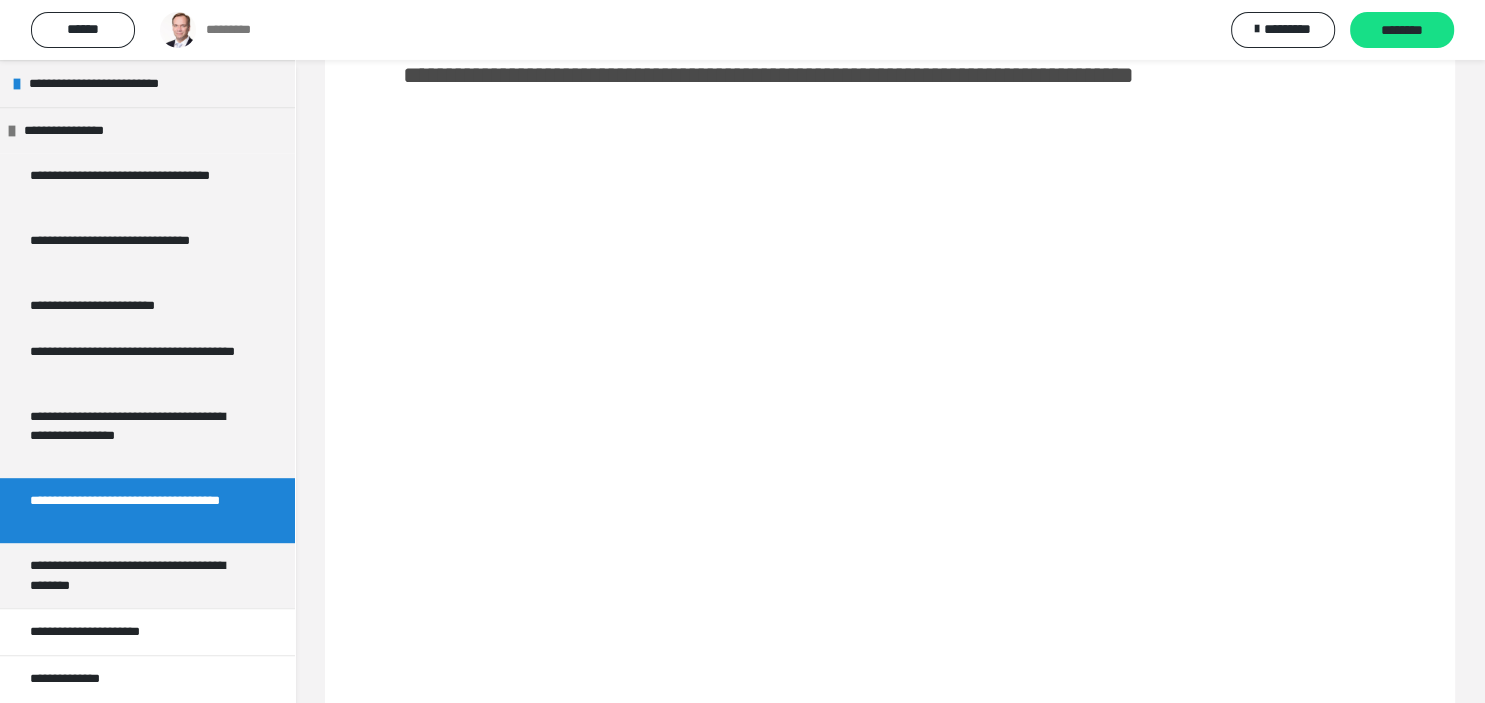 scroll, scrollTop: 300, scrollLeft: 0, axis: vertical 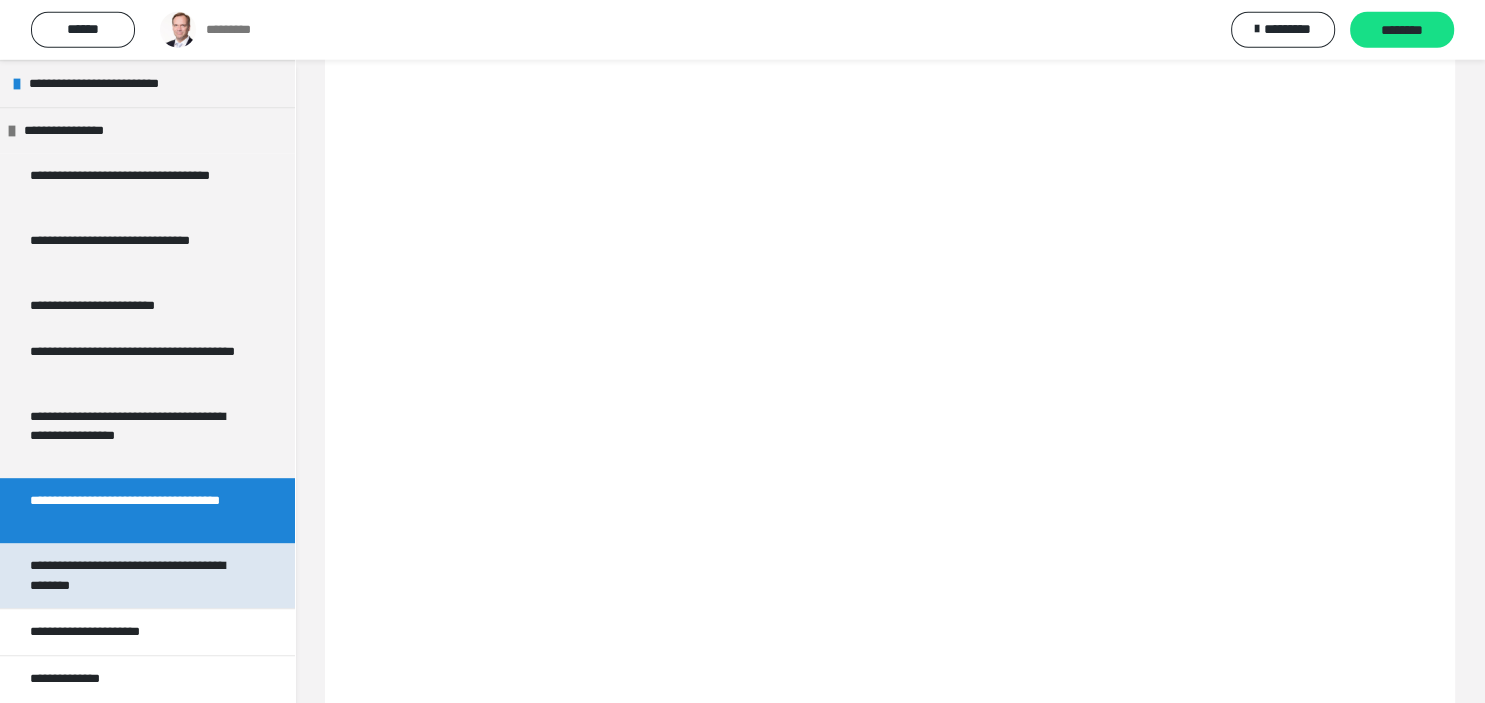 click on "**********" at bounding box center (139, 575) 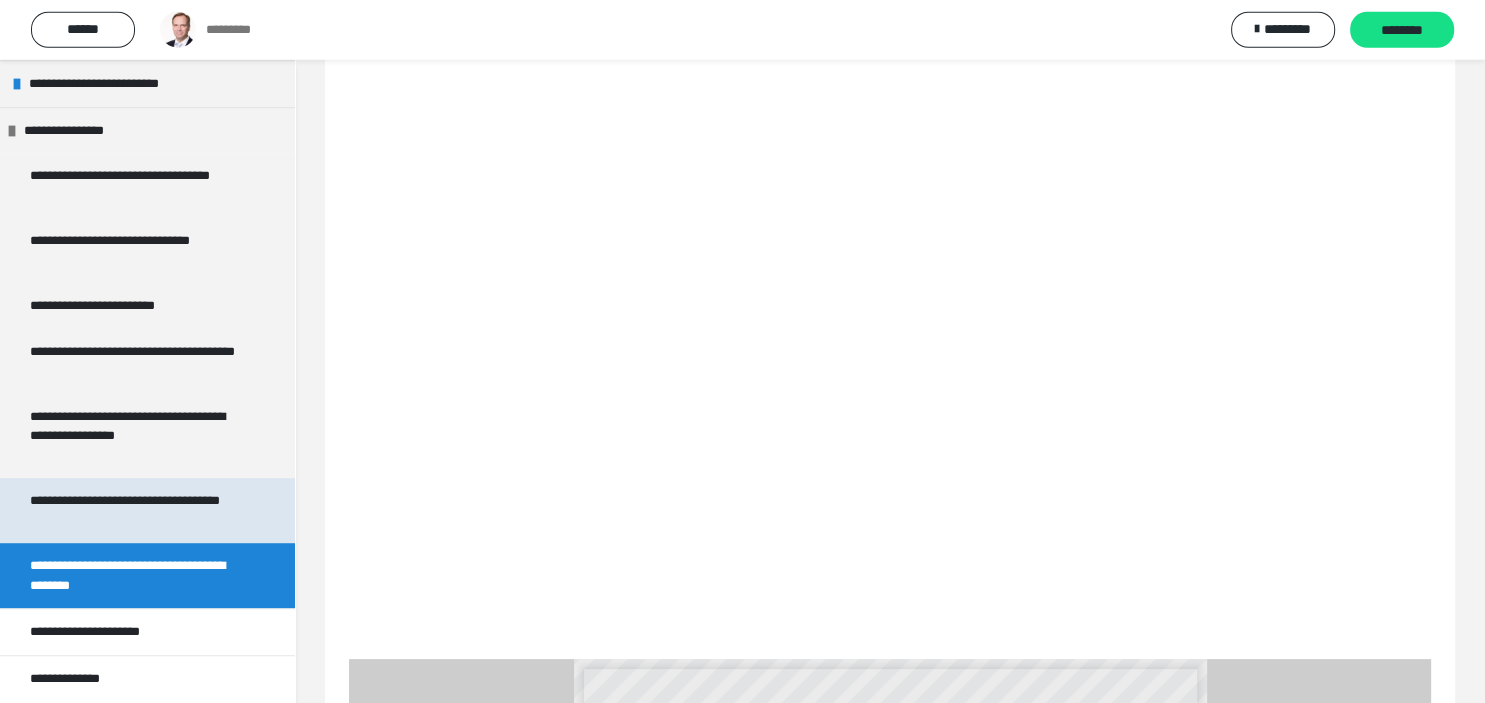 click on "**********" at bounding box center [141, 510] 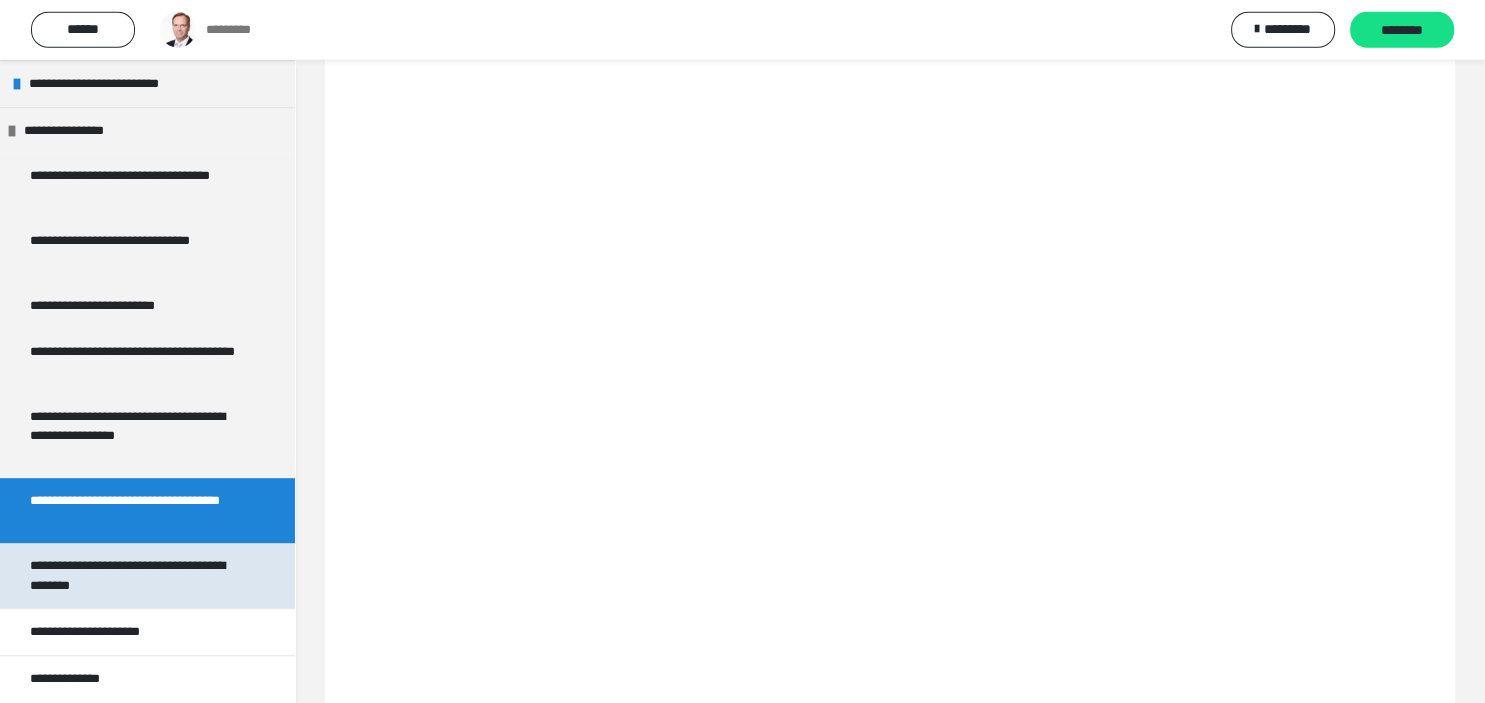 click on "**********" at bounding box center (139, 575) 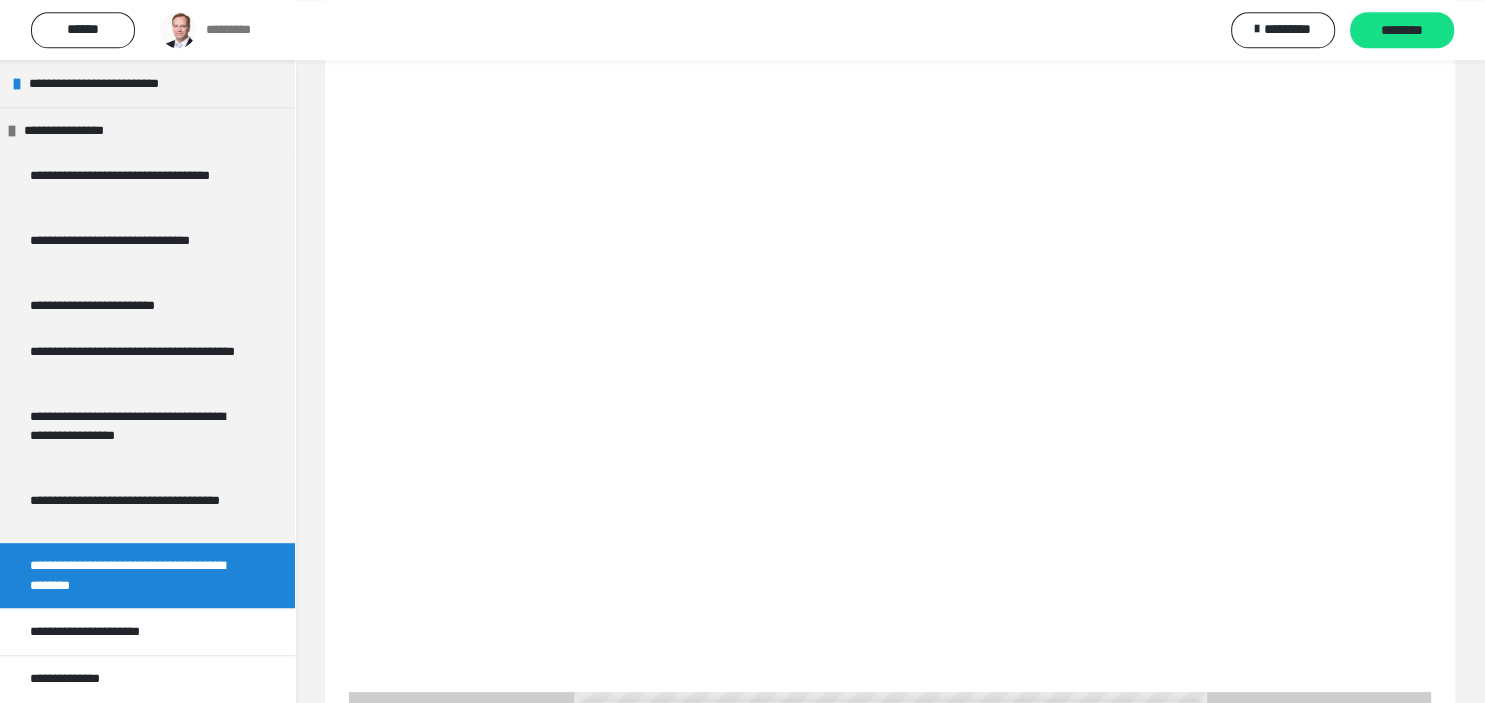 scroll, scrollTop: 190, scrollLeft: 0, axis: vertical 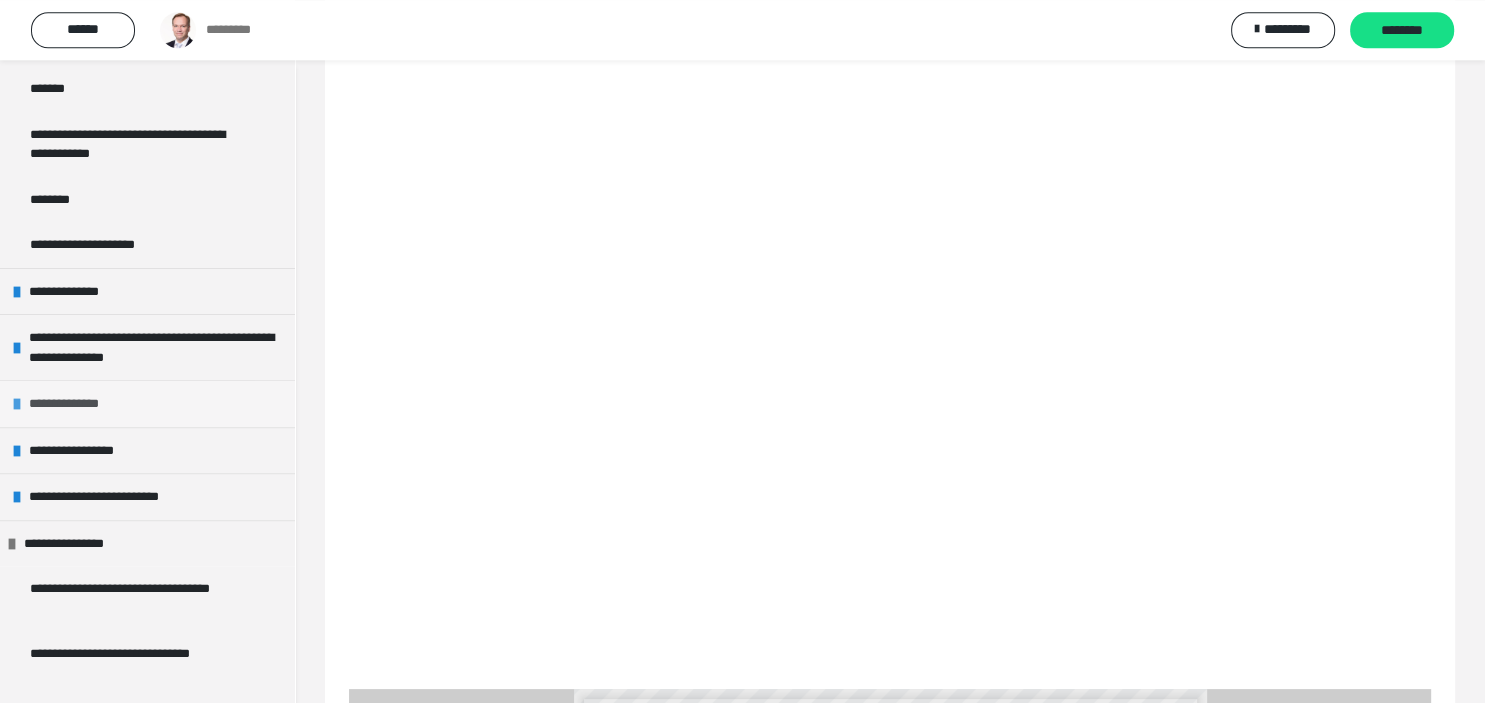 click on "**********" at bounding box center [77, 404] 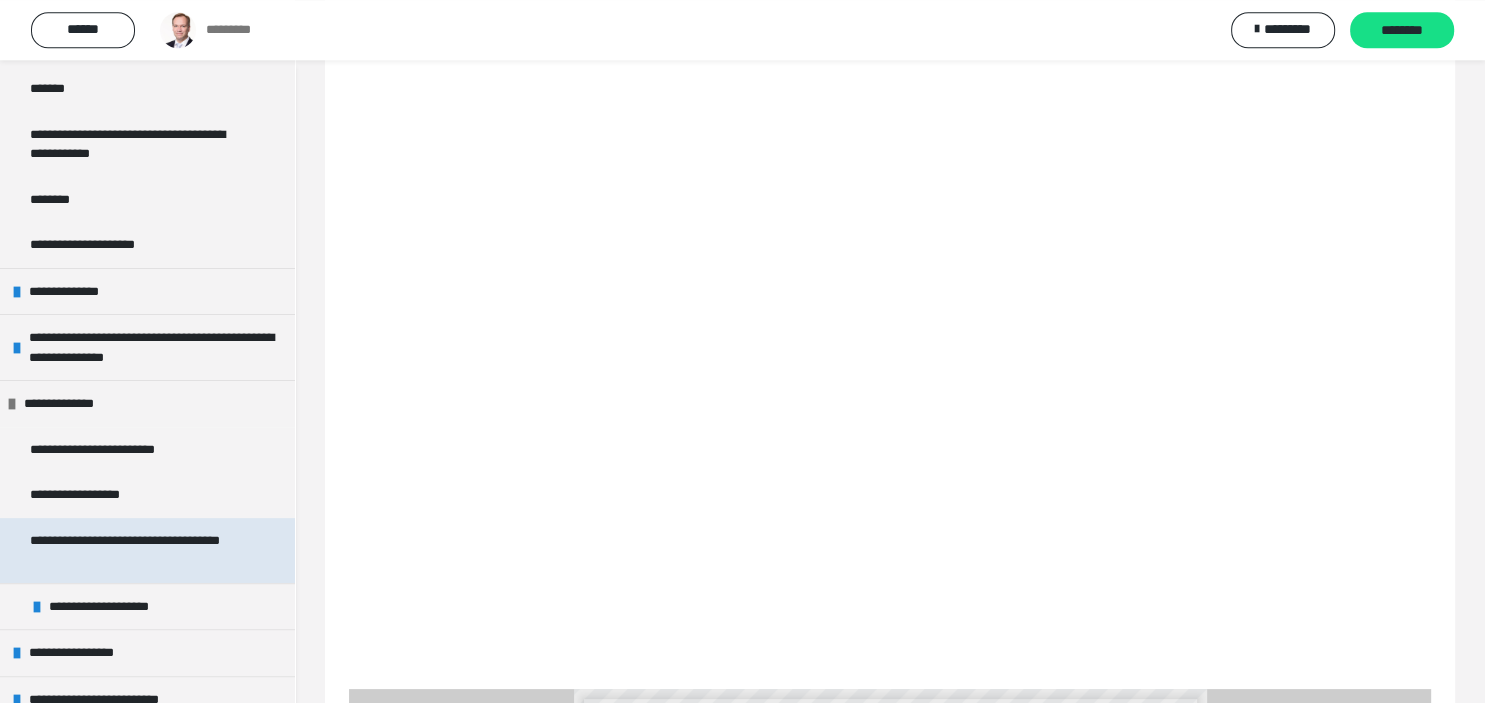 click on "**********" at bounding box center [139, 550] 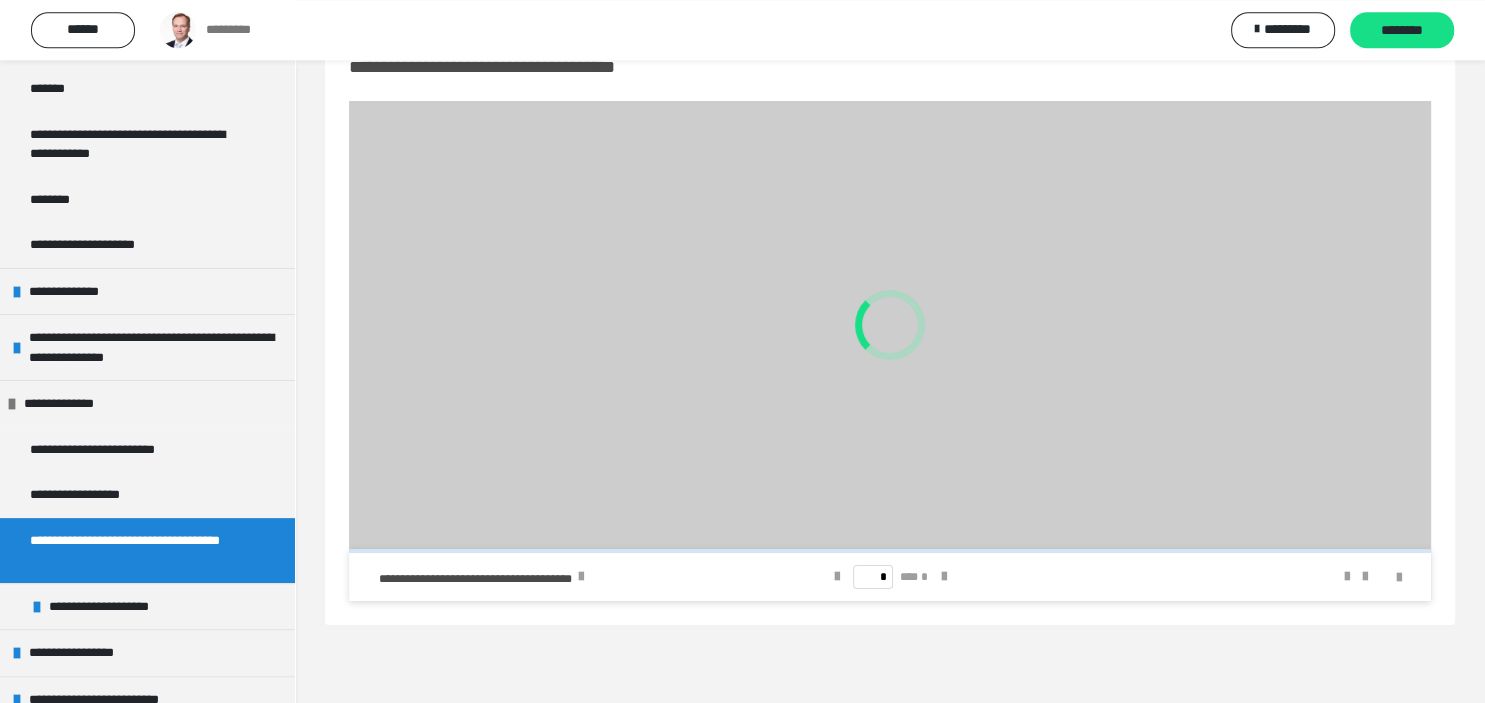 scroll, scrollTop: 60, scrollLeft: 0, axis: vertical 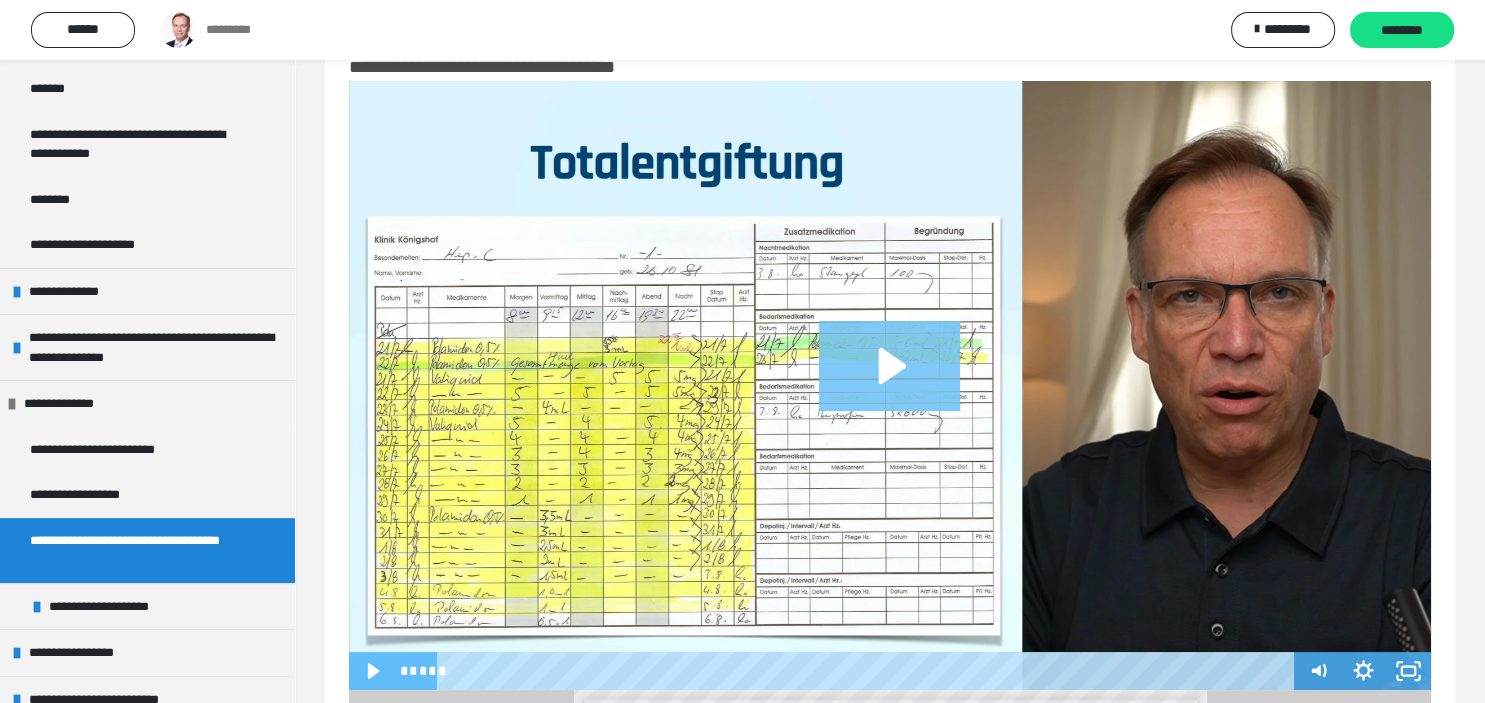 click 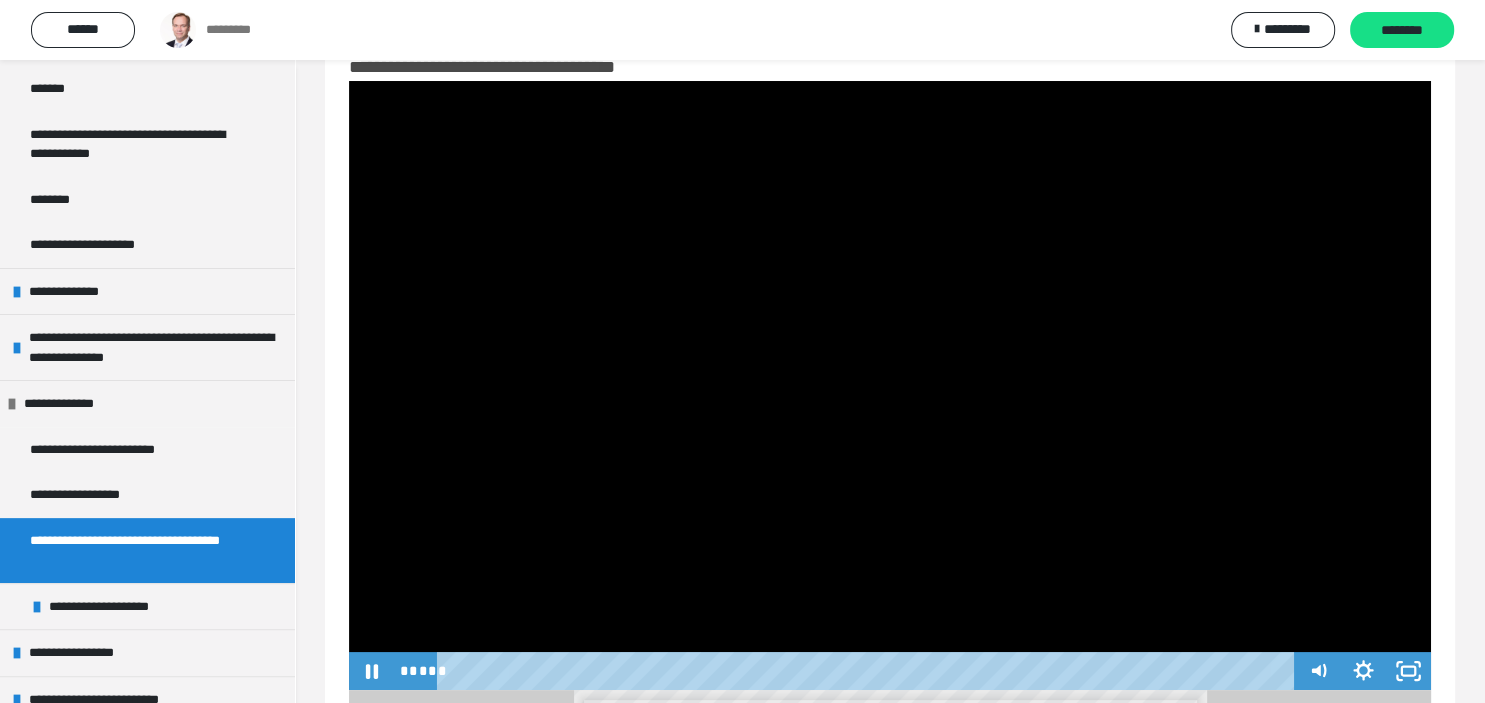 click at bounding box center [890, 385] 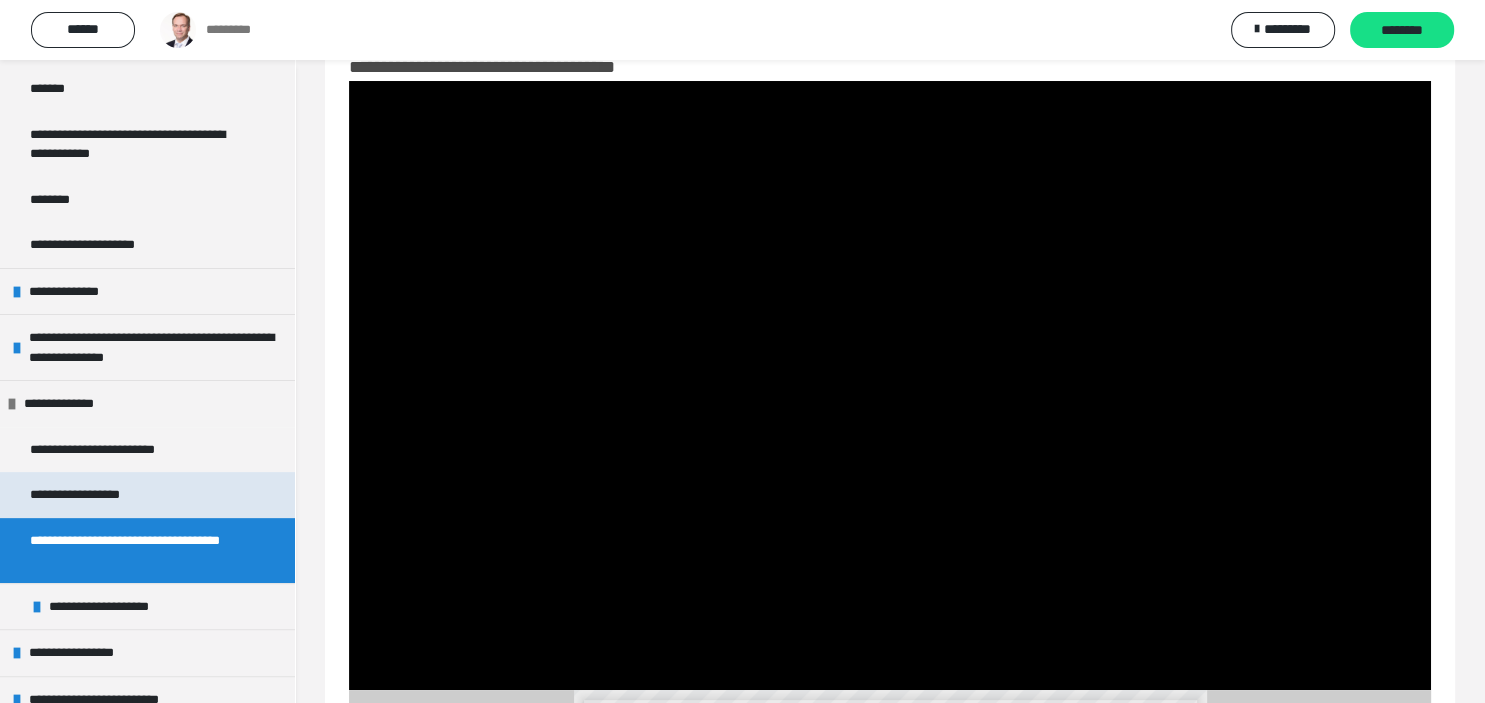 click on "**********" at bounding box center (95, 495) 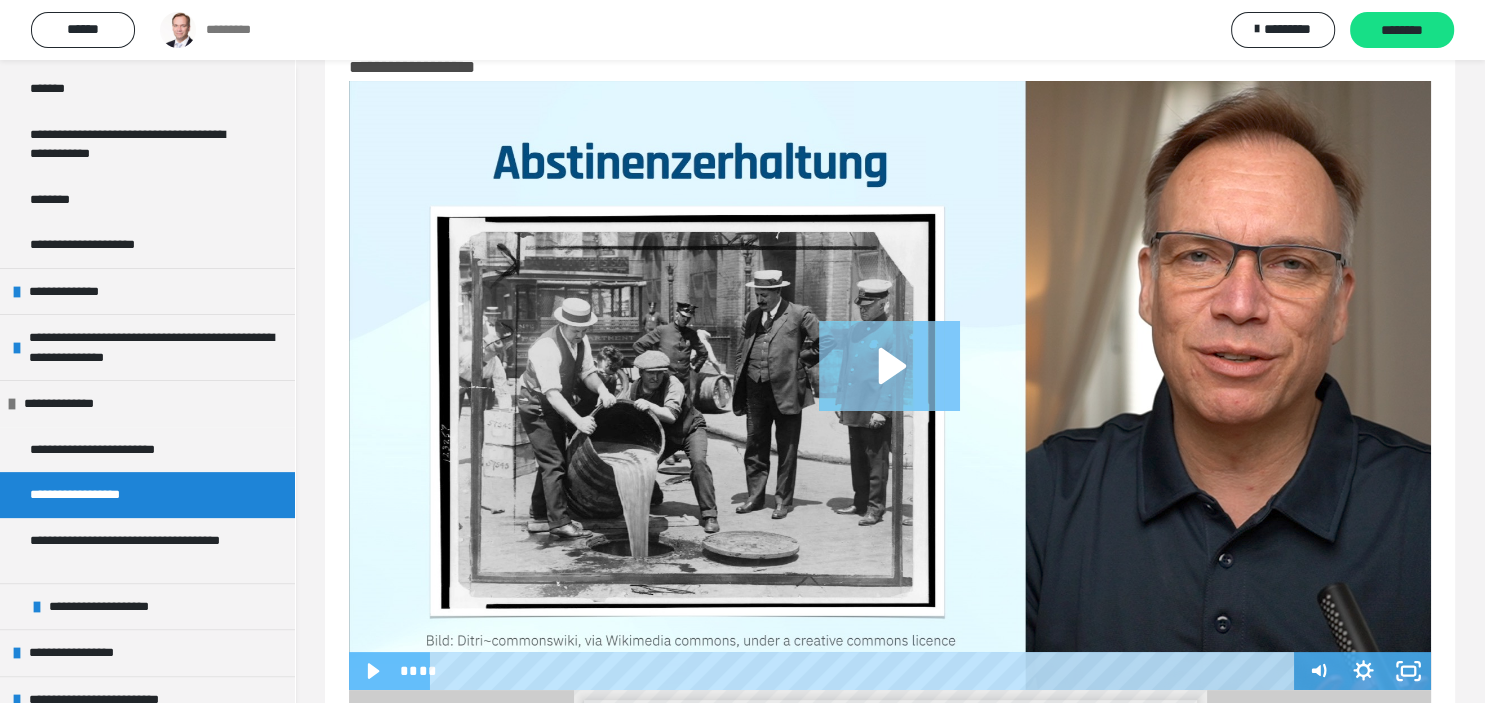 click 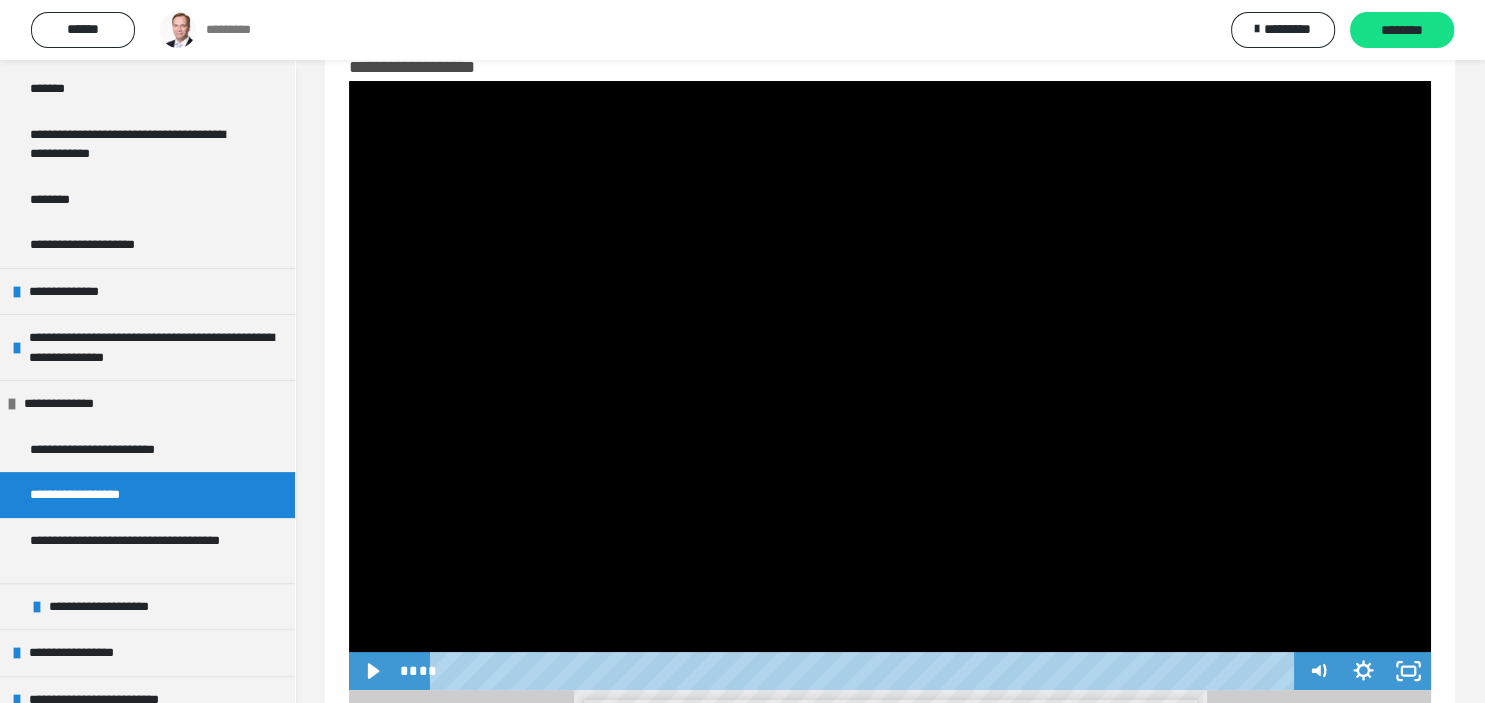 click at bounding box center [890, 385] 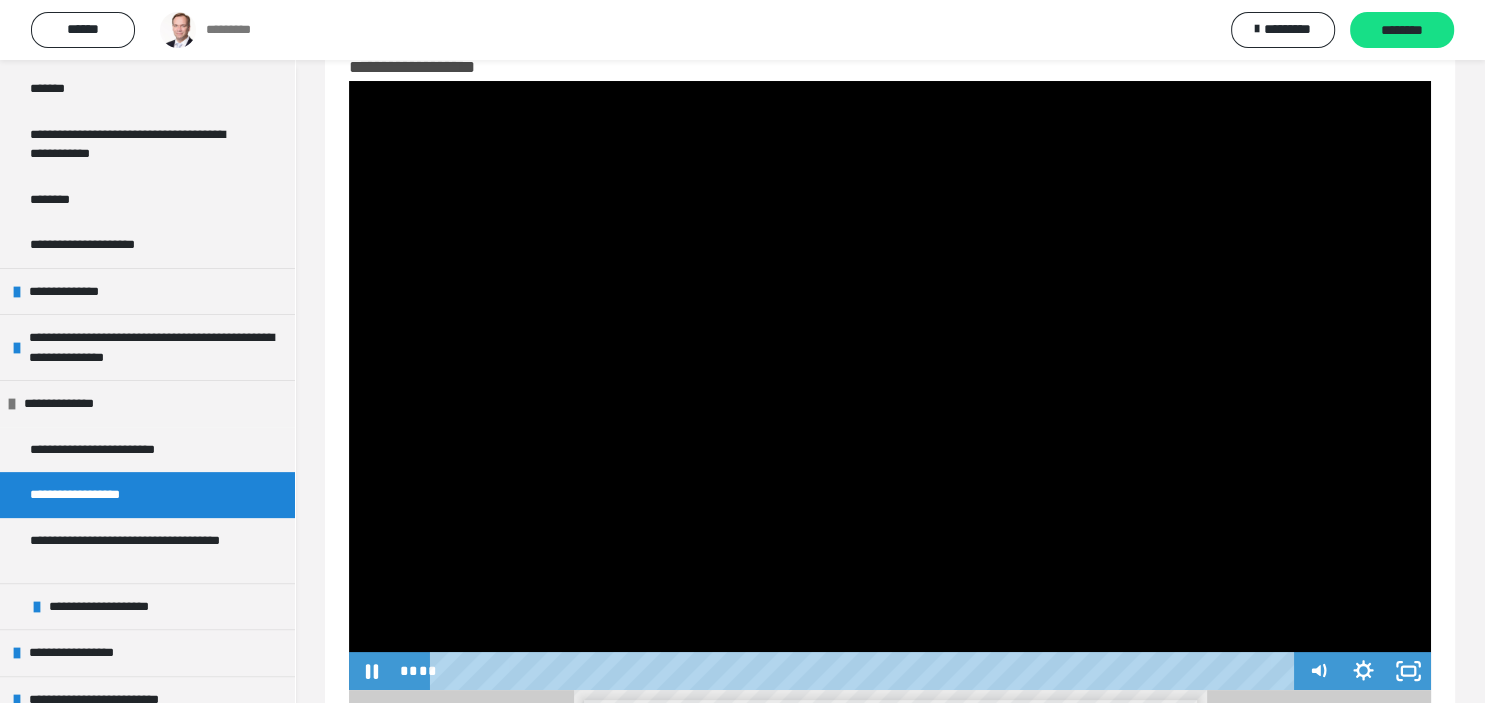 click at bounding box center [890, 385] 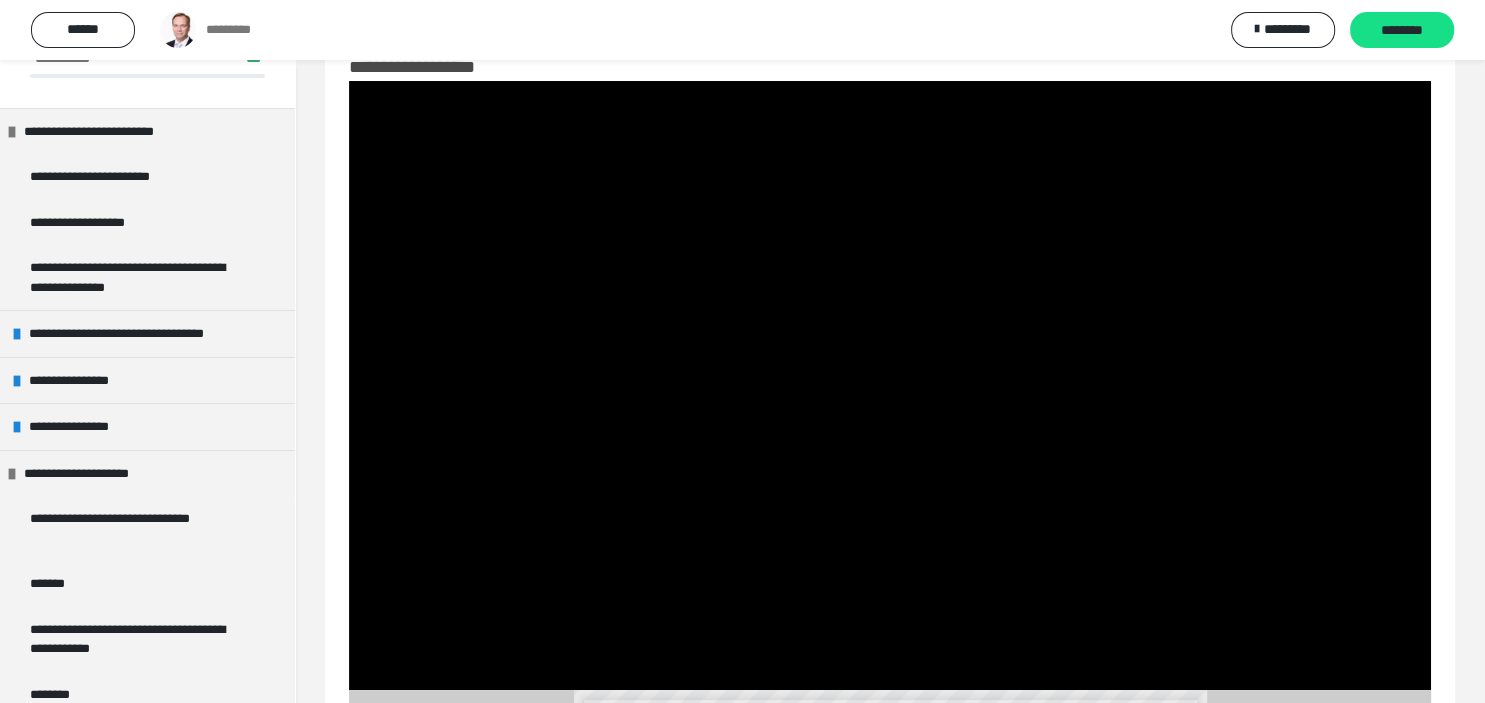 scroll, scrollTop: 85, scrollLeft: 0, axis: vertical 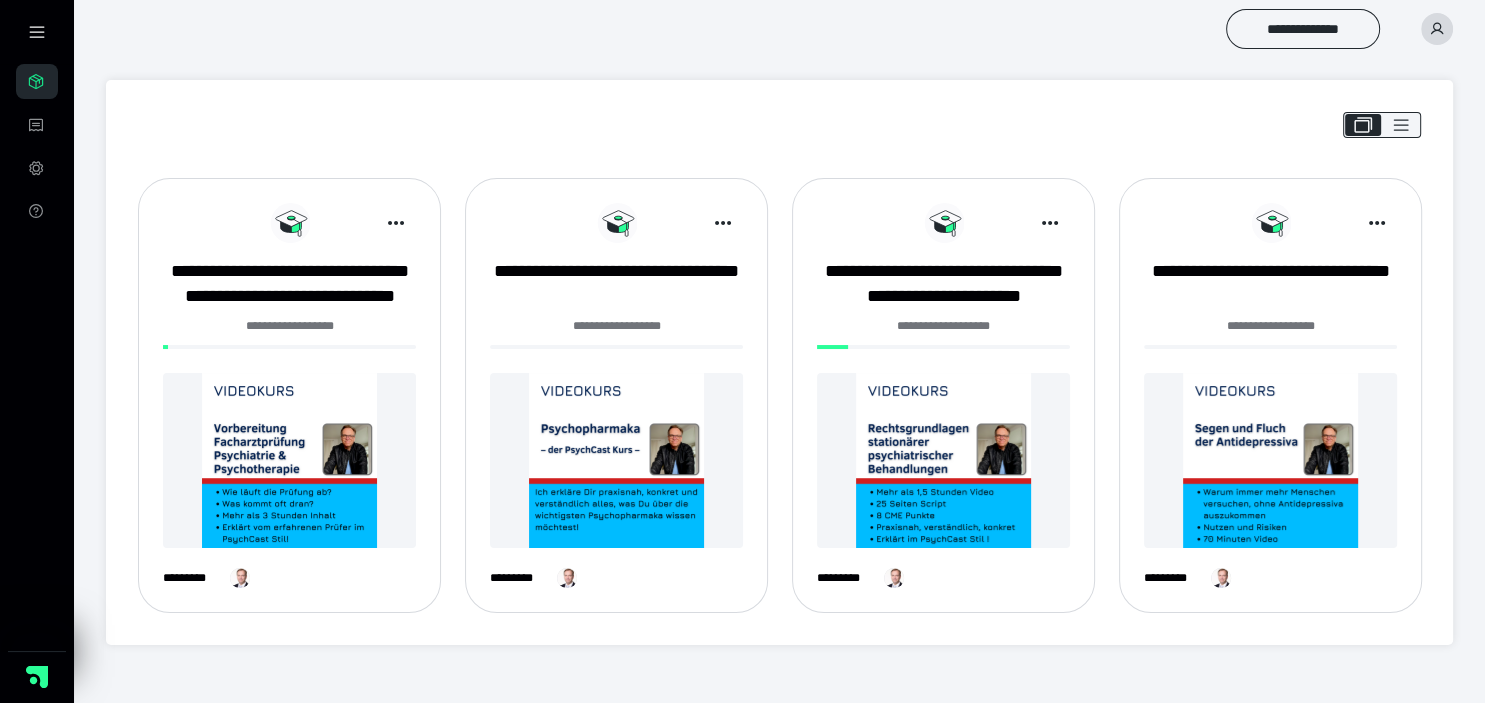 click at bounding box center (289, 460) 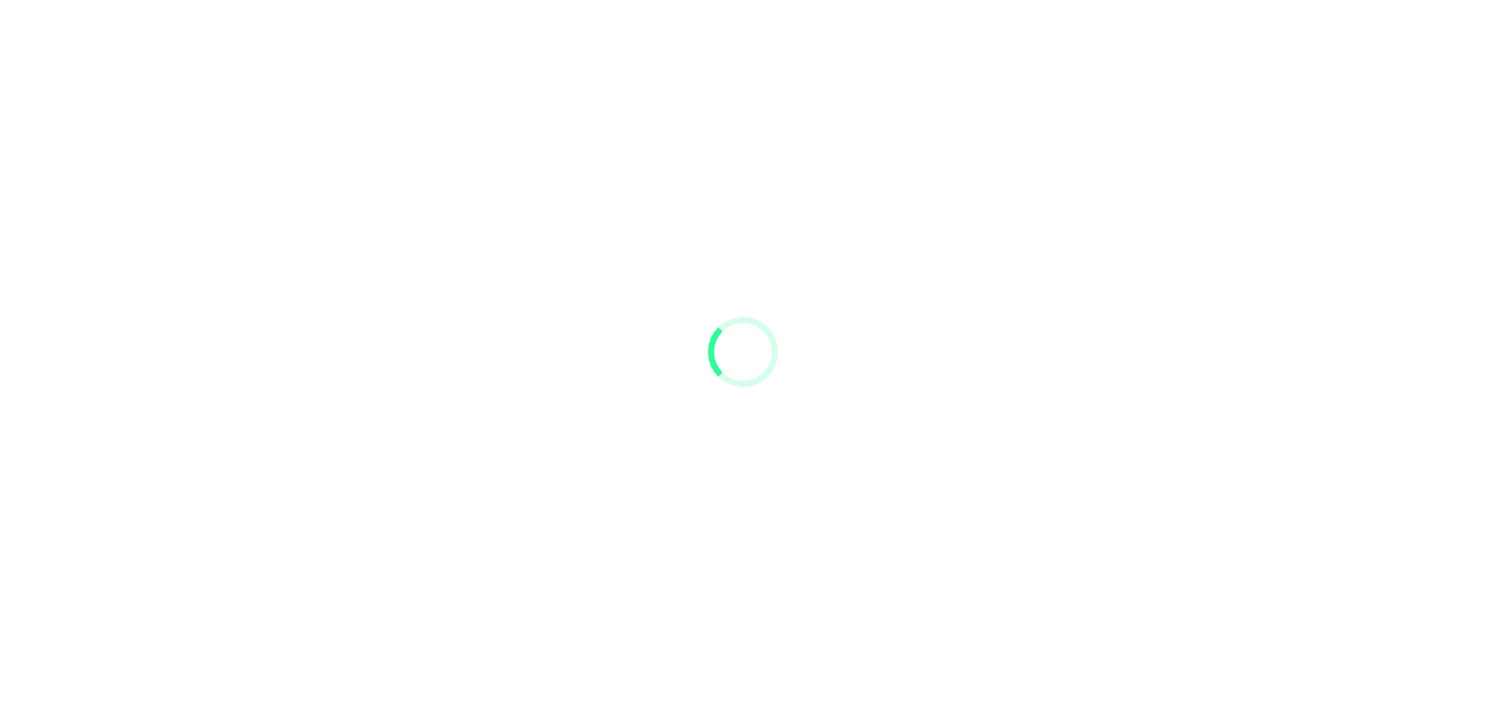 scroll, scrollTop: 0, scrollLeft: 0, axis: both 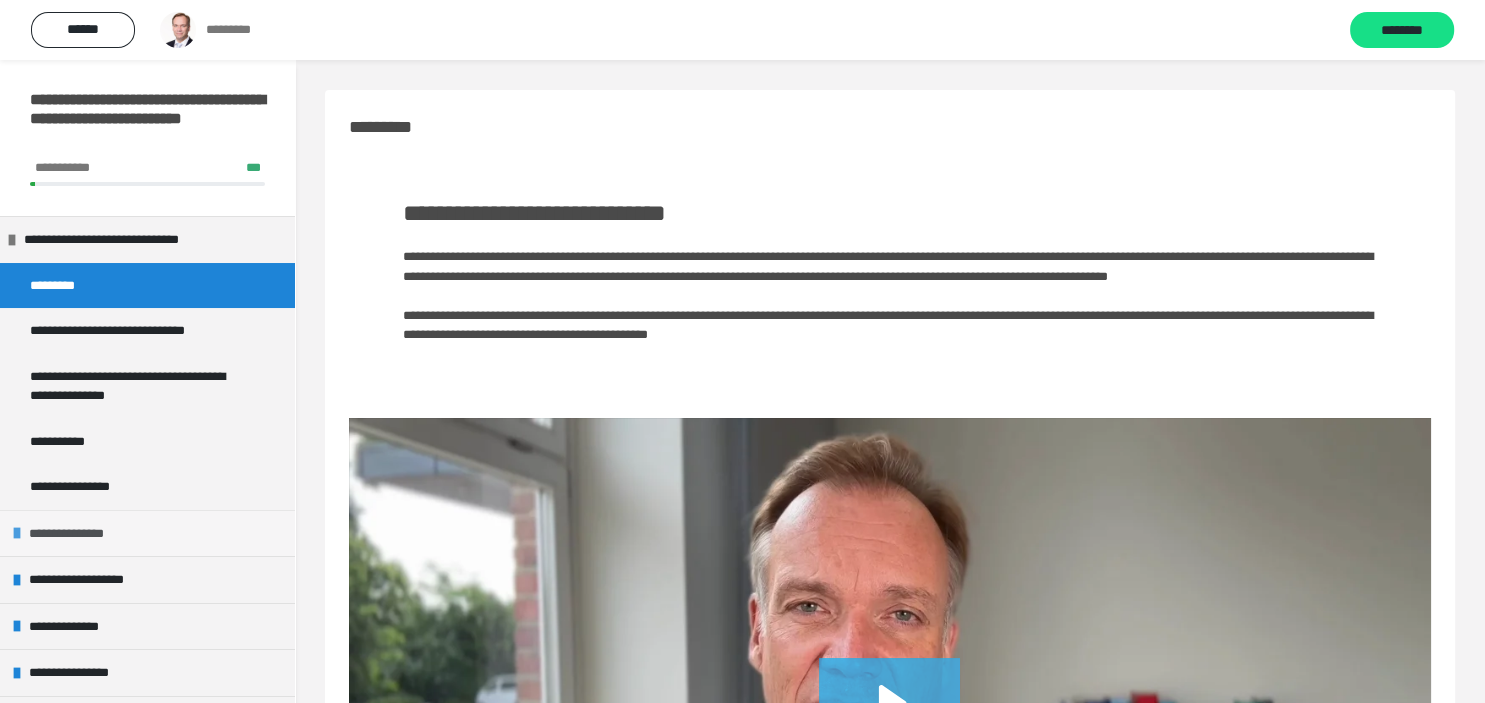 click on "**********" at bounding box center [77, 534] 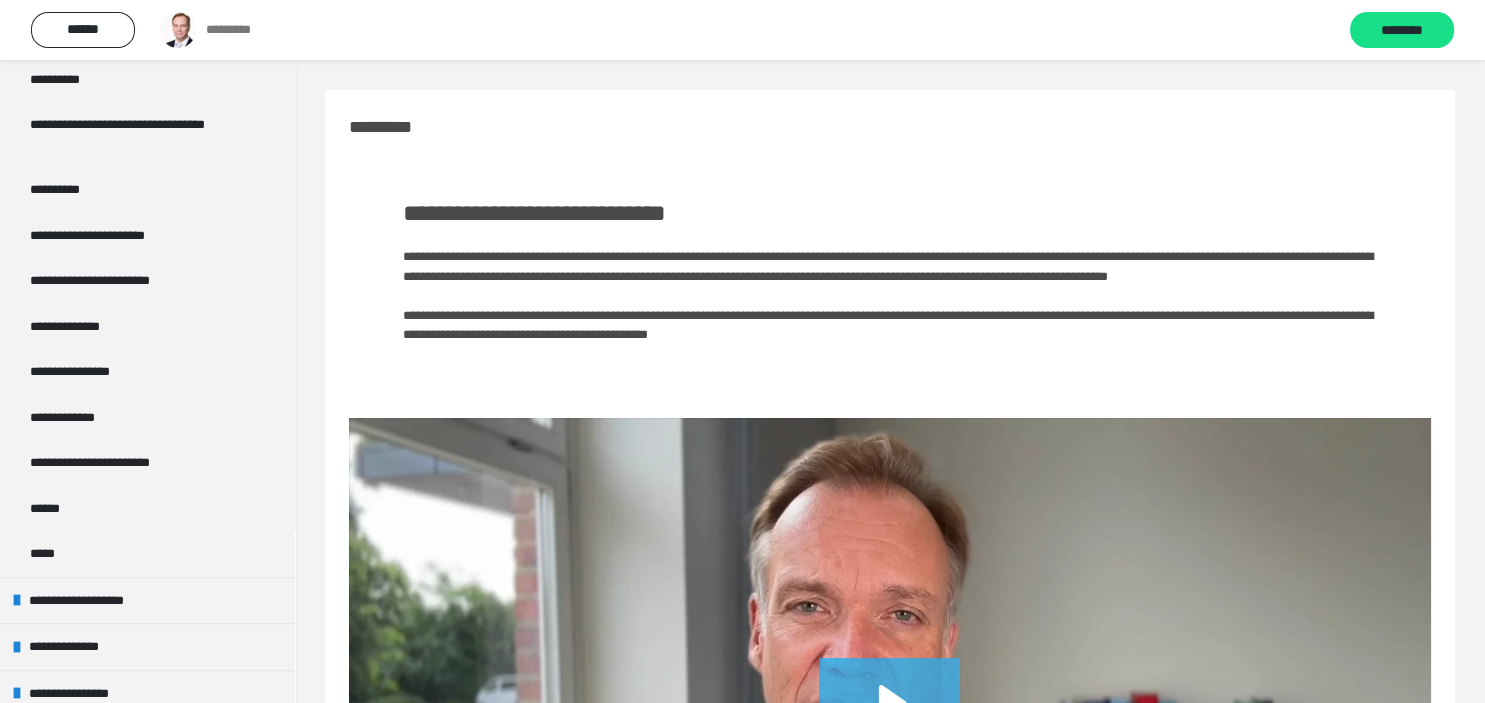 scroll, scrollTop: 608, scrollLeft: 0, axis: vertical 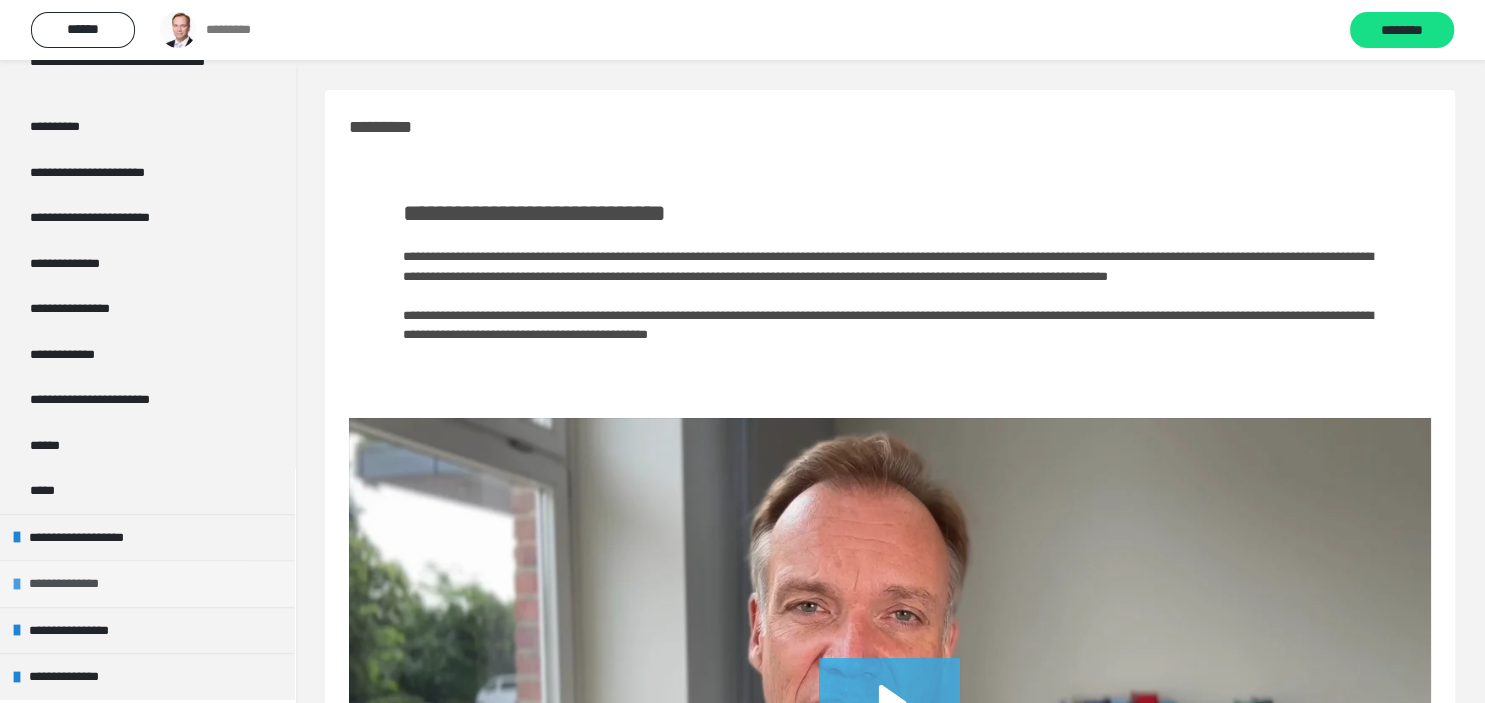 click on "**********" at bounding box center (77, 584) 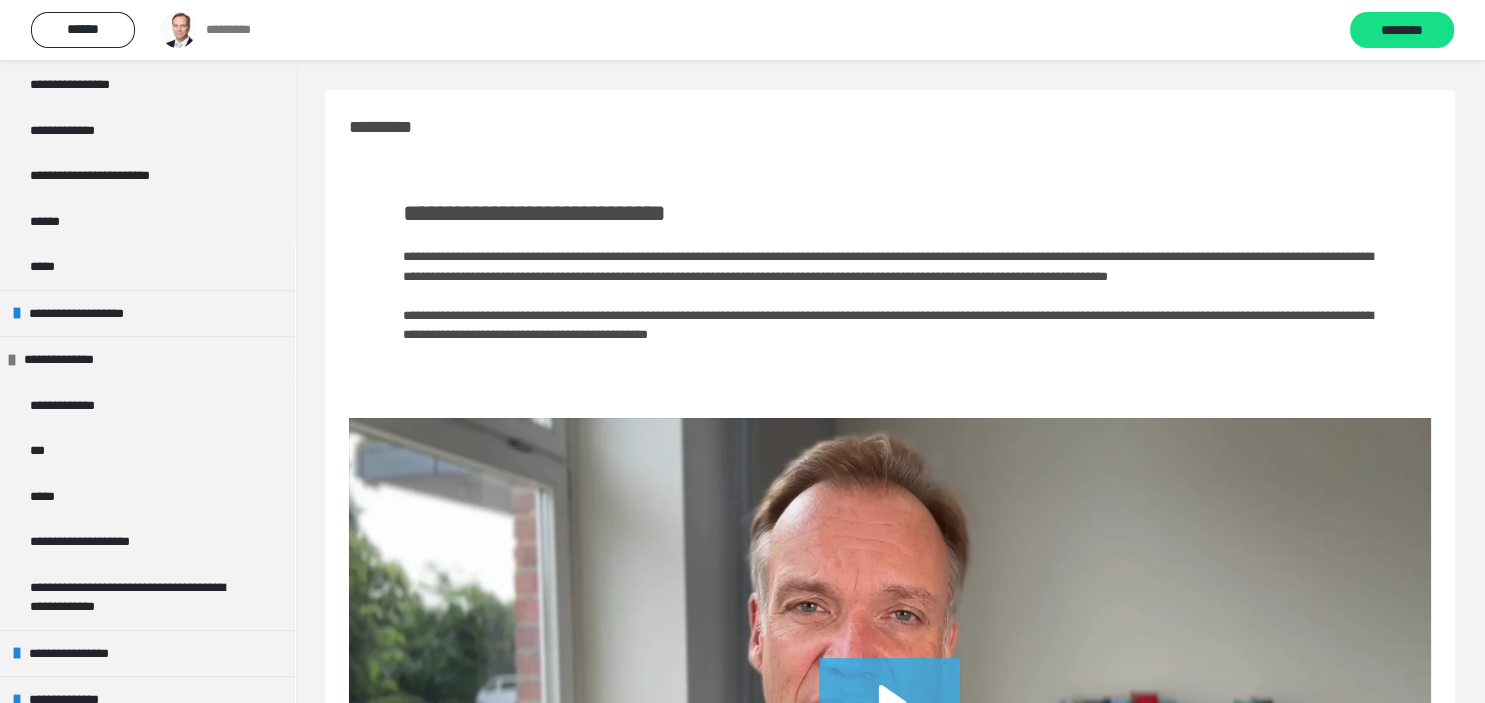 scroll, scrollTop: 855, scrollLeft: 0, axis: vertical 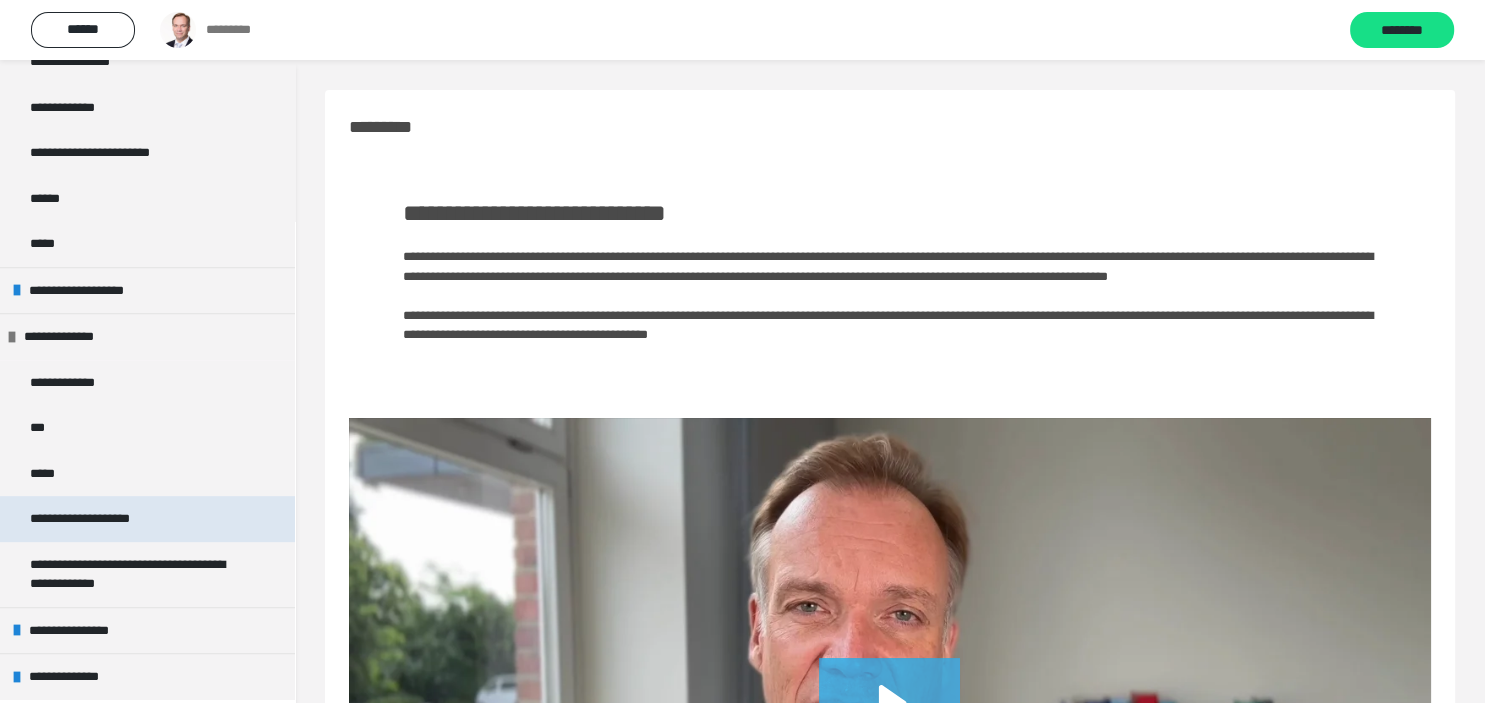 click on "**********" at bounding box center (101, 519) 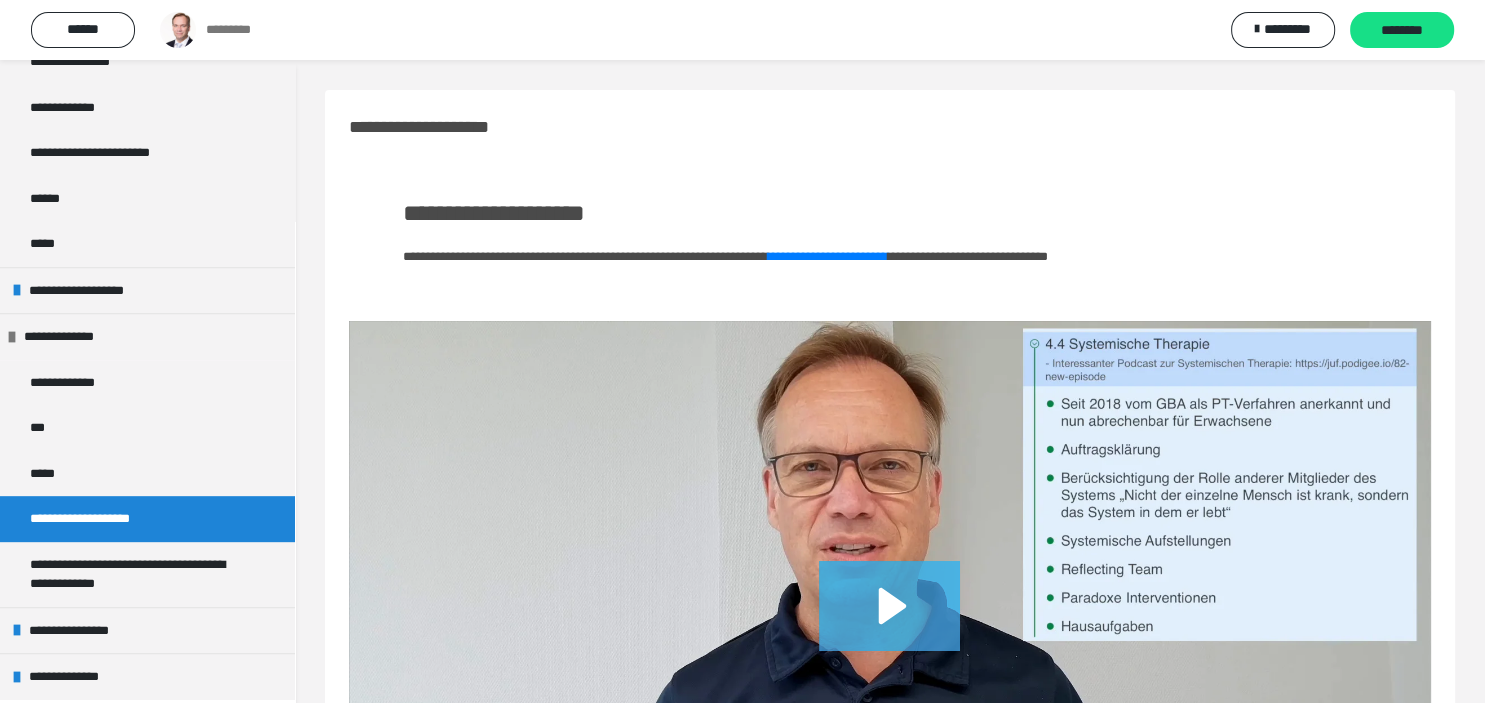 click at bounding box center [890, 625] 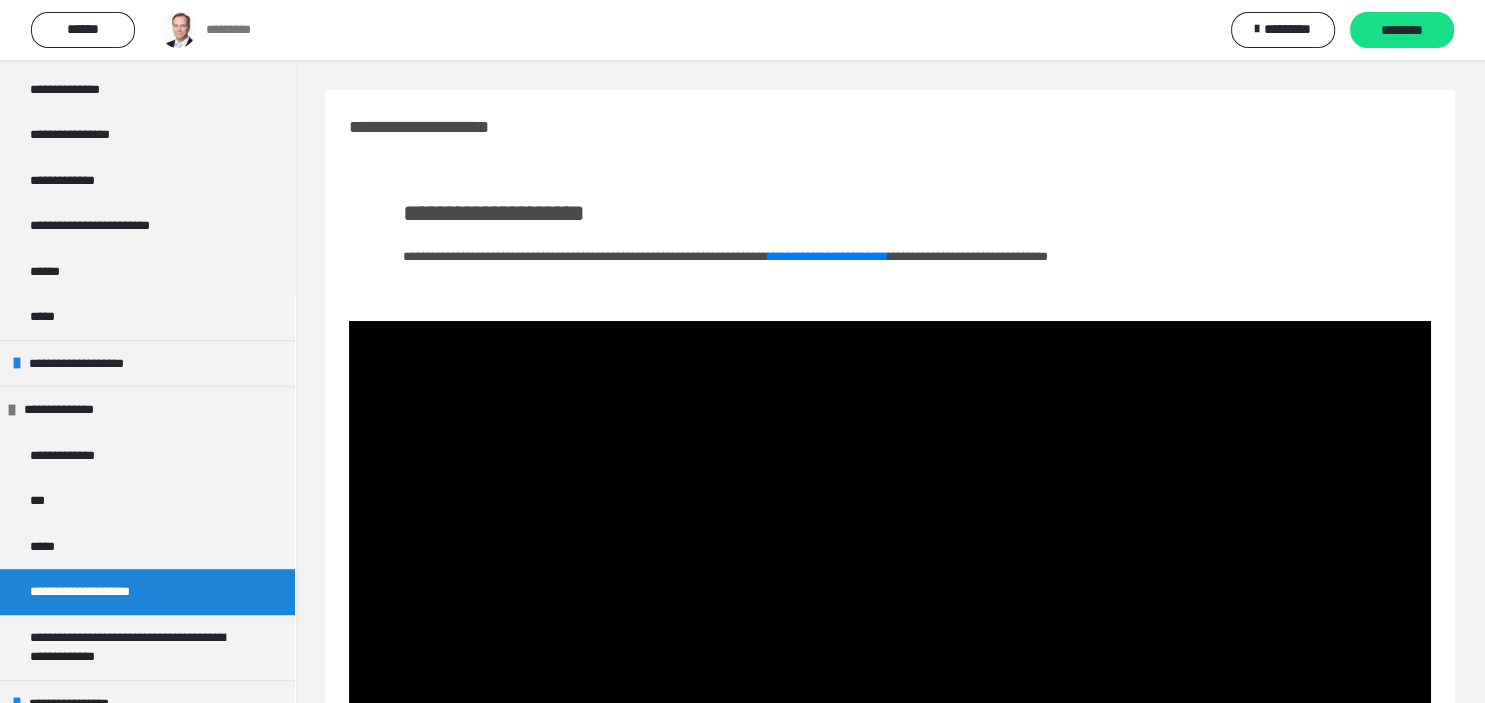 scroll, scrollTop: 855, scrollLeft: 0, axis: vertical 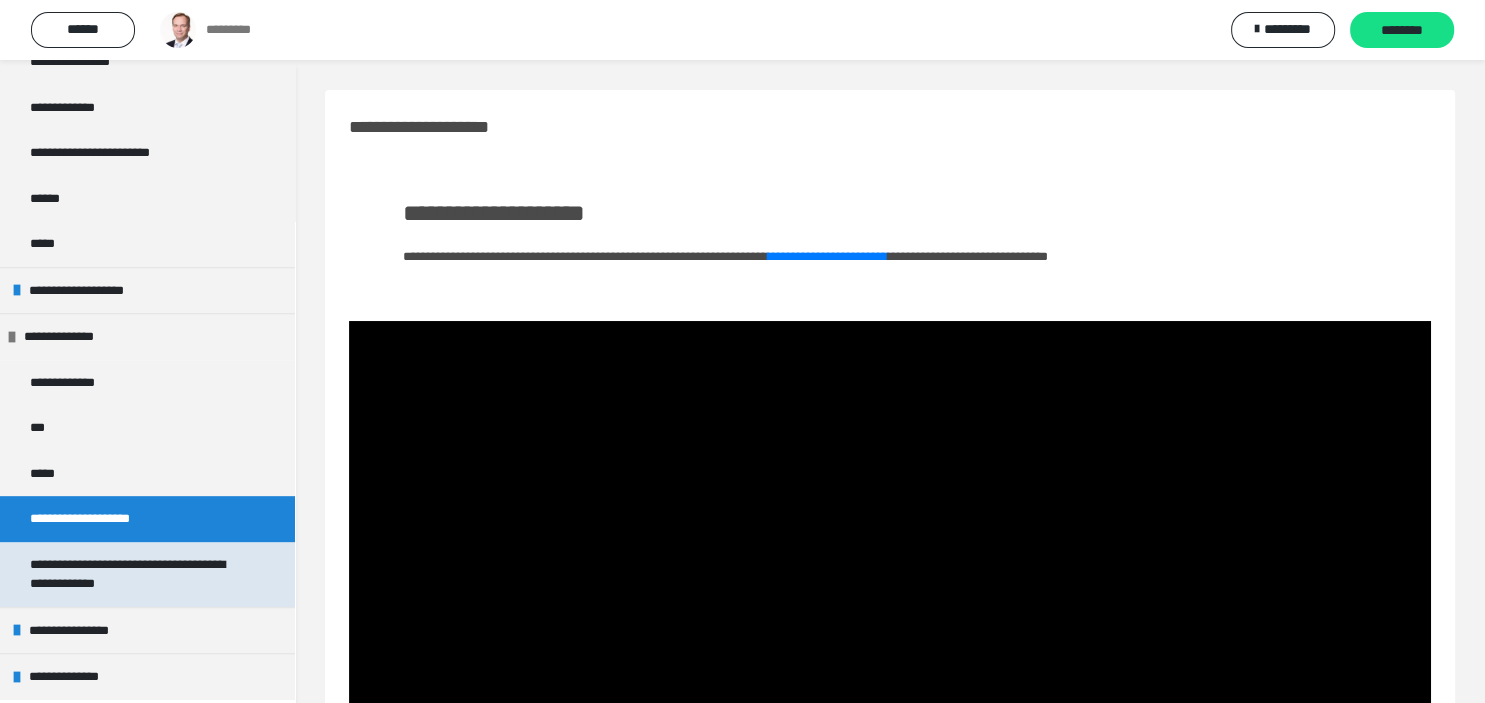 click on "**********" at bounding box center [139, 574] 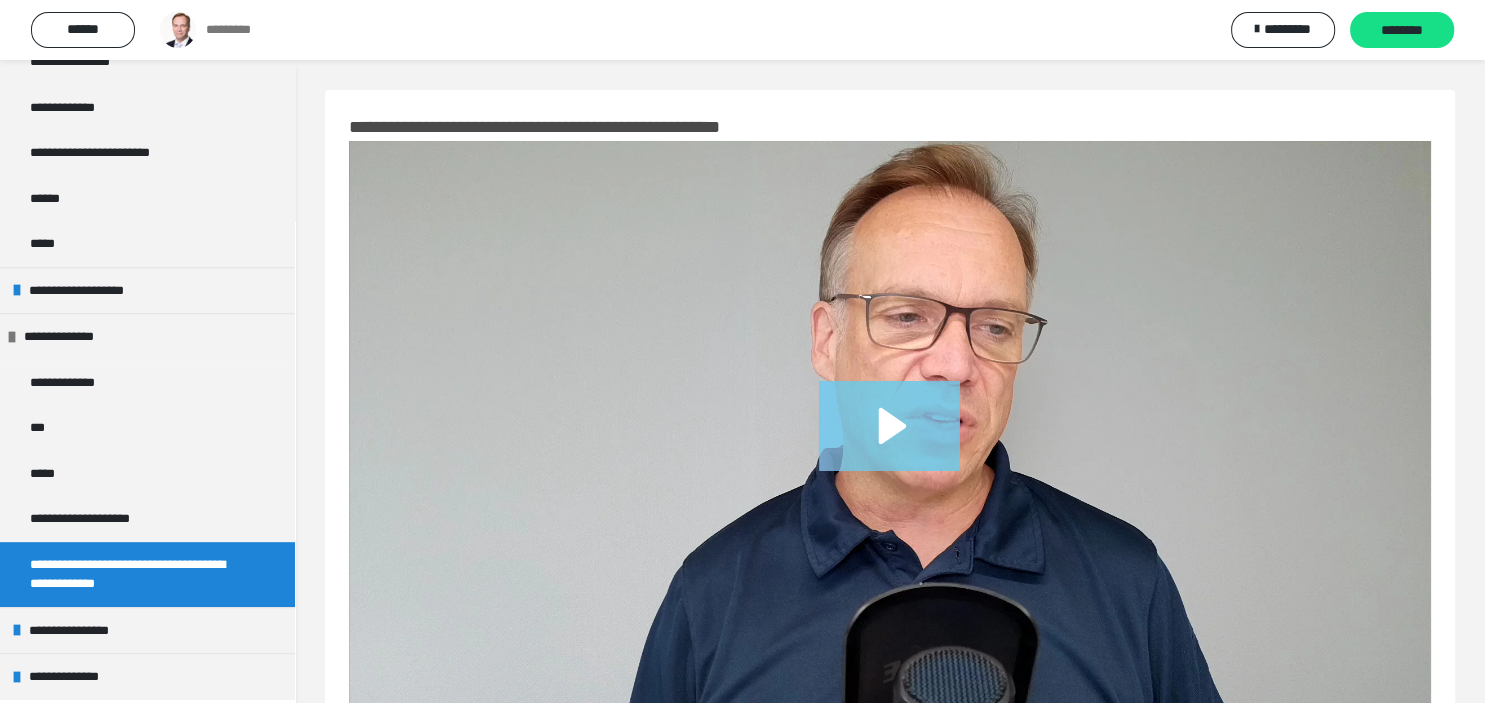 click 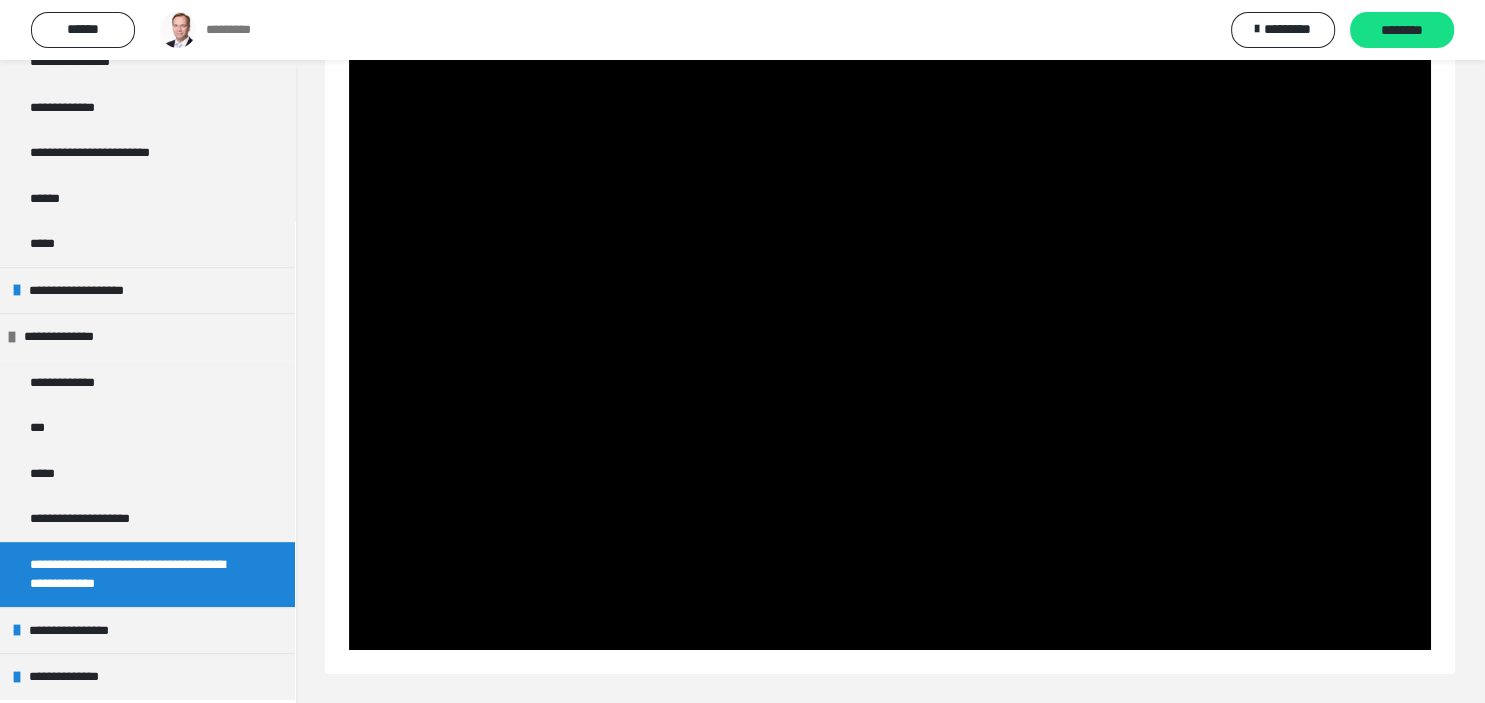 scroll, scrollTop: 88, scrollLeft: 0, axis: vertical 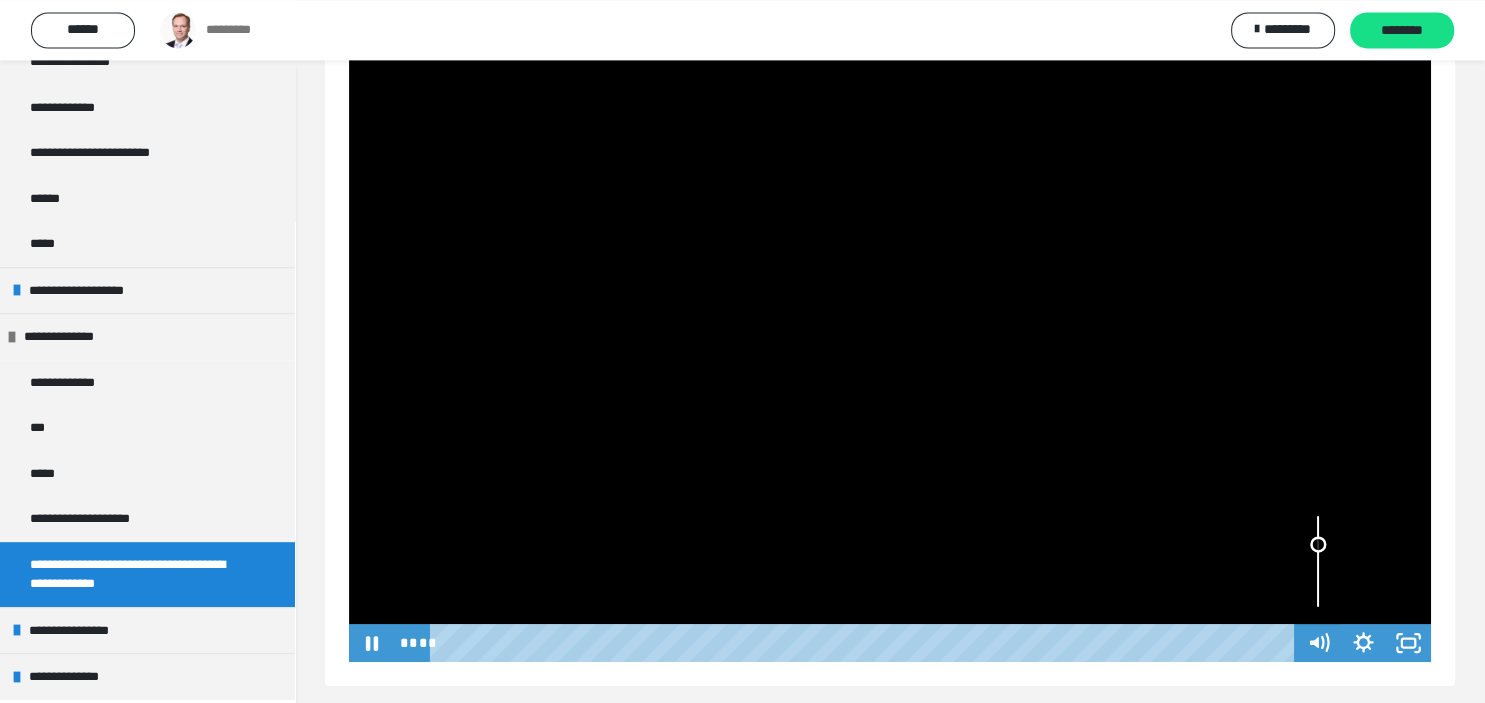 drag, startPoint x: 1319, startPoint y: 567, endPoint x: 1325, endPoint y: 544, distance: 23.769728 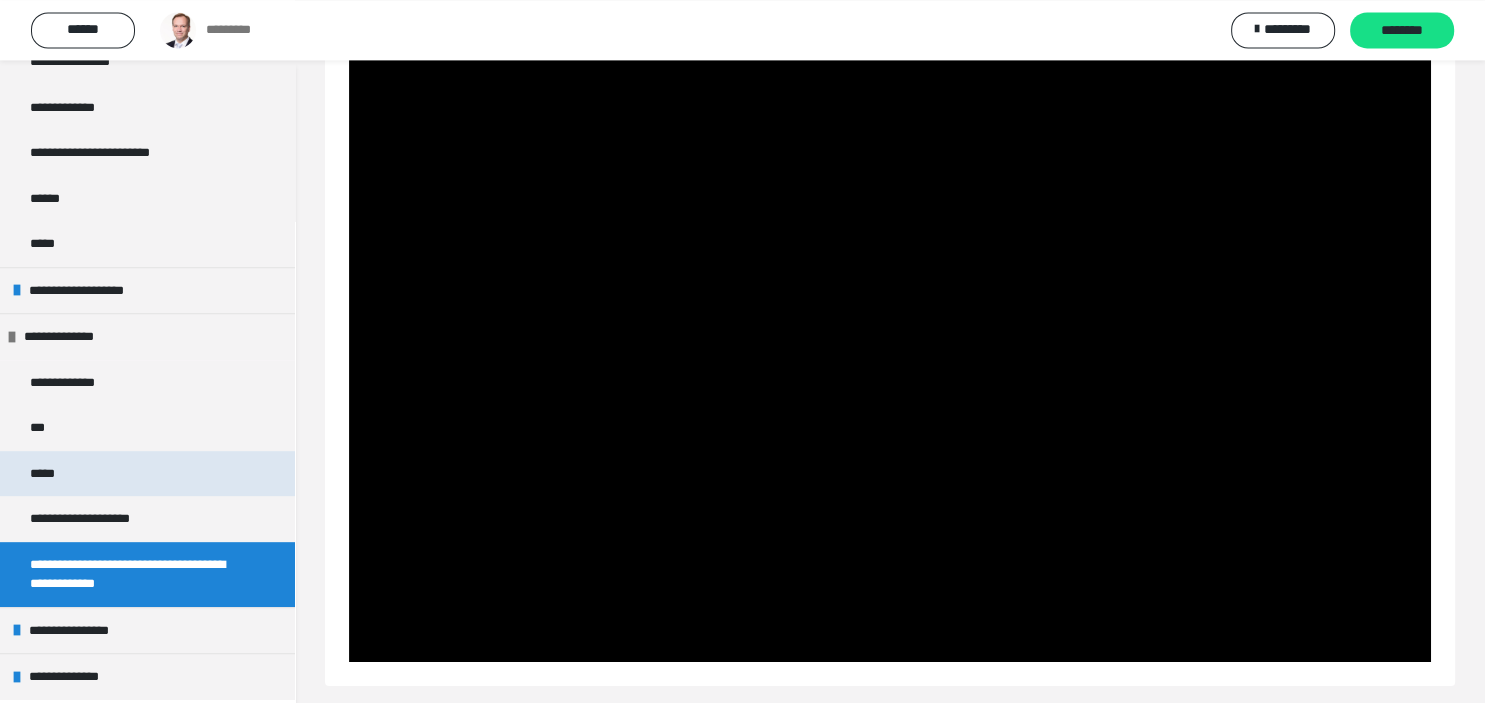 click on "*****" at bounding box center [53, 474] 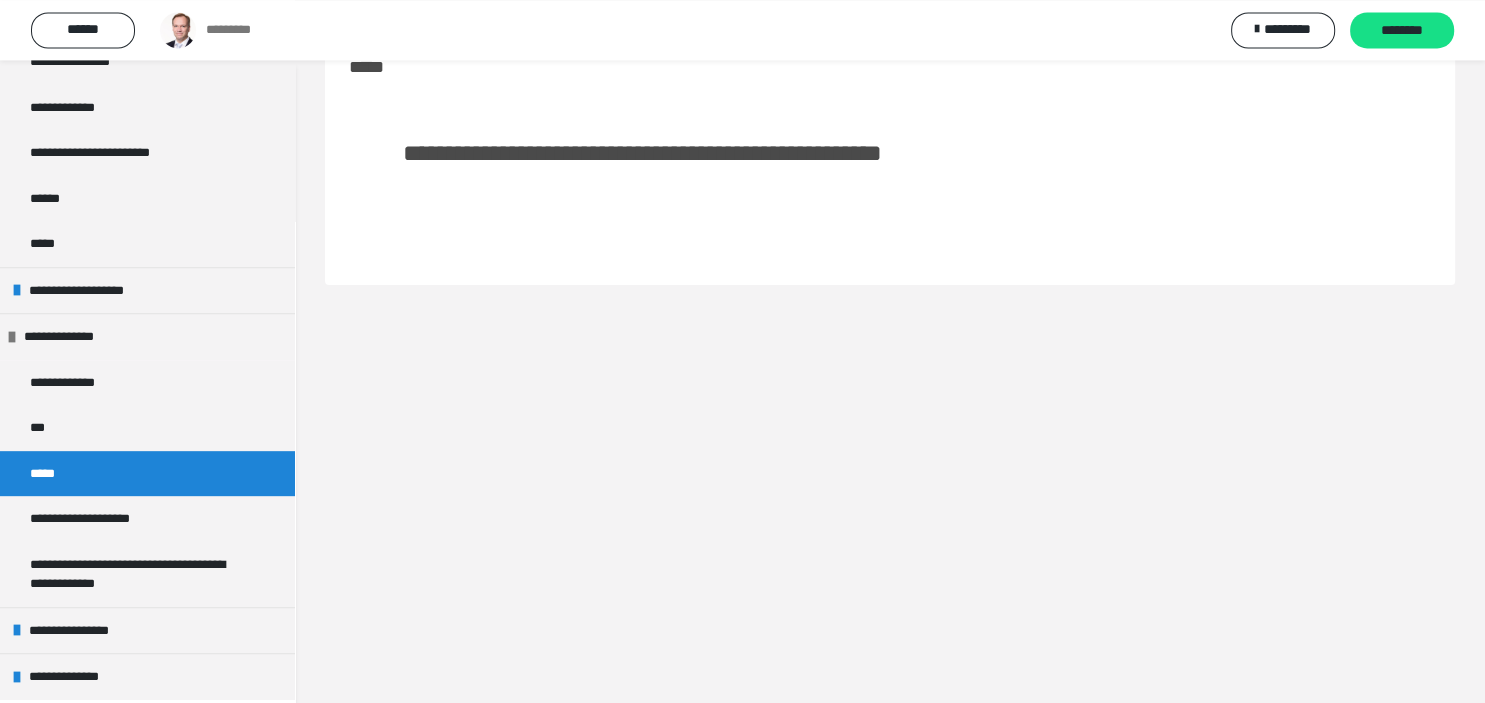 scroll, scrollTop: 60, scrollLeft: 0, axis: vertical 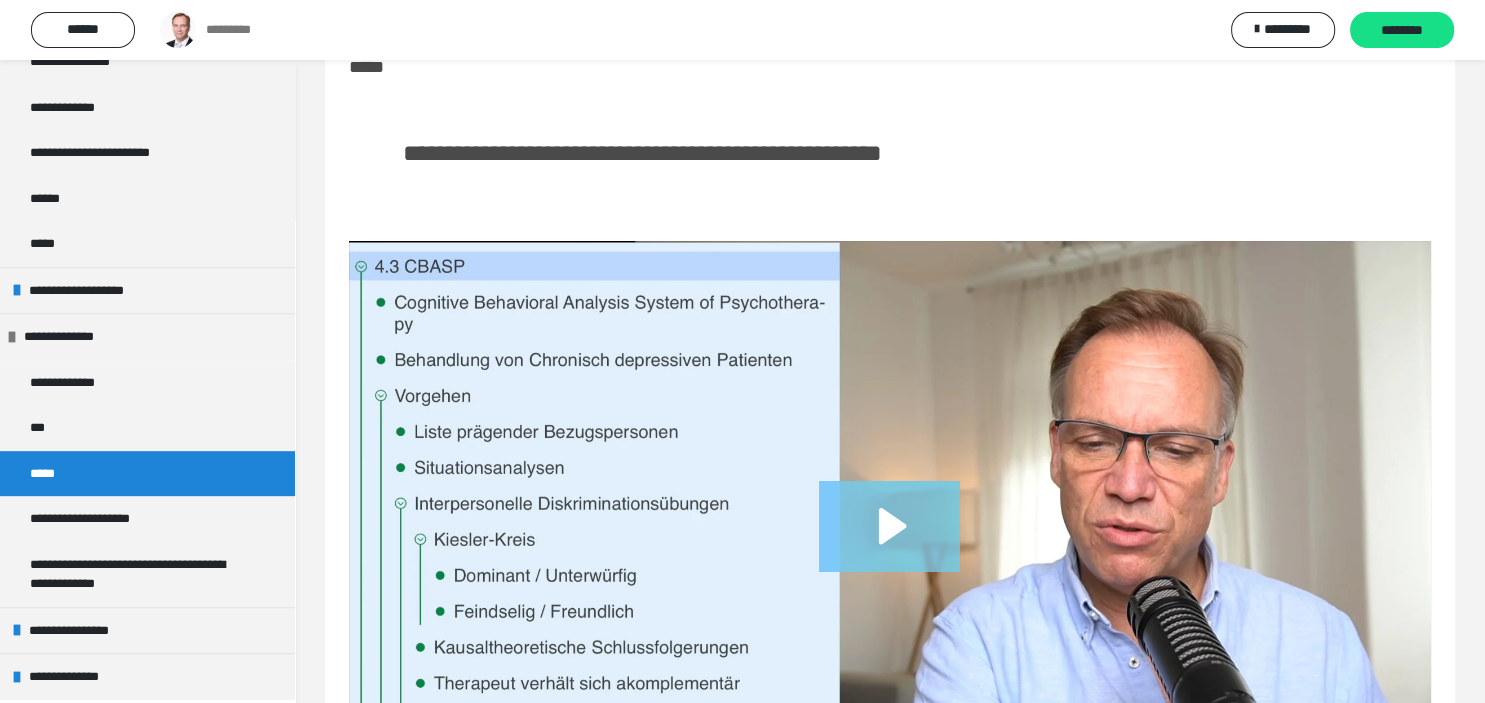 click 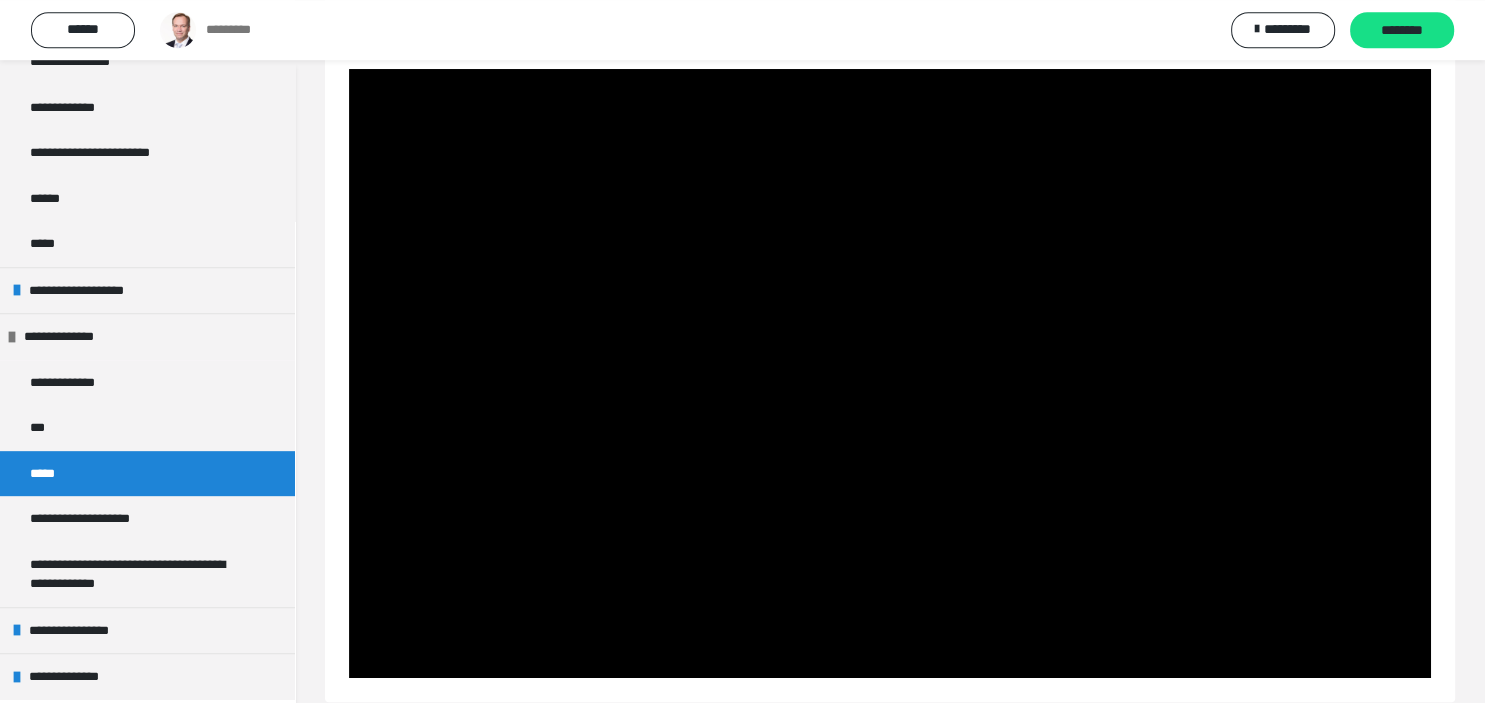 scroll, scrollTop: 232, scrollLeft: 0, axis: vertical 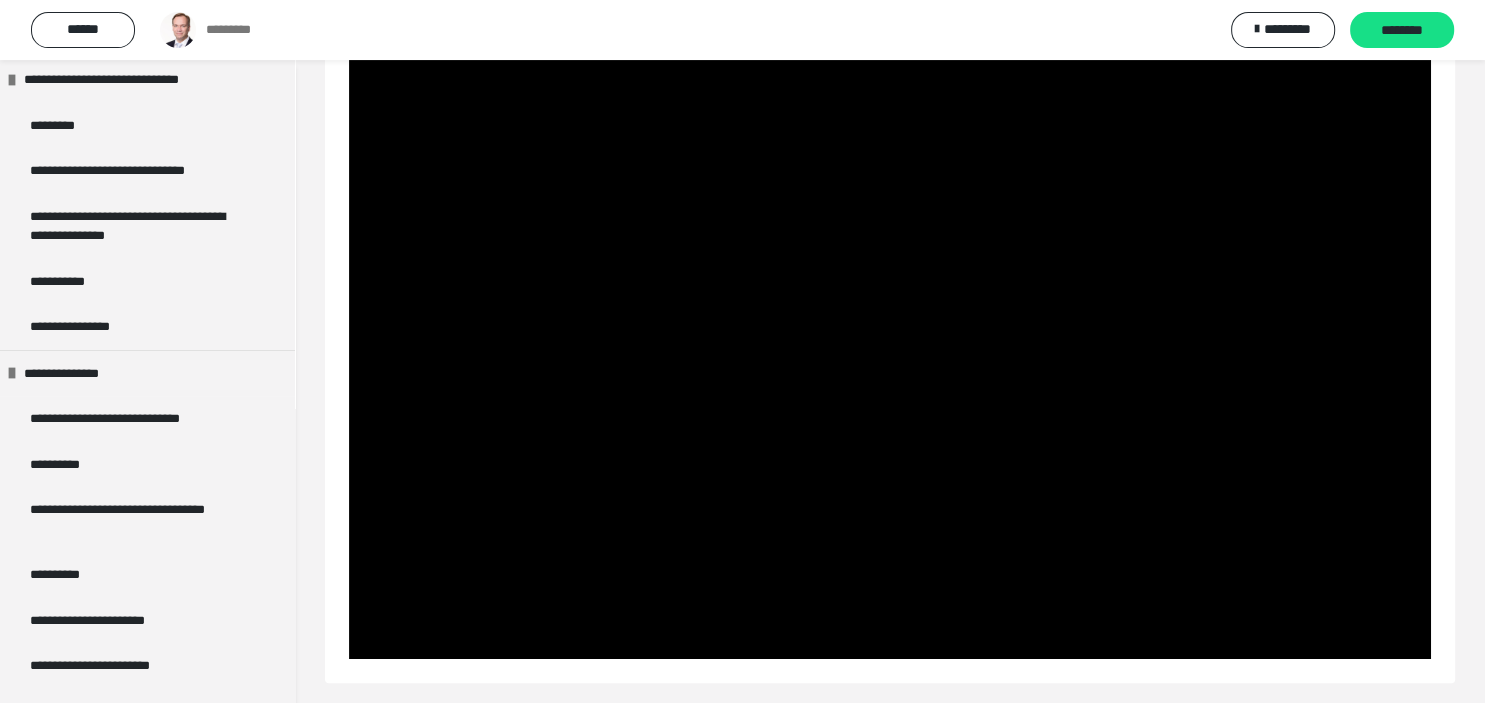 drag, startPoint x: 289, startPoint y: 522, endPoint x: 322, endPoint y: 319, distance: 205.66478 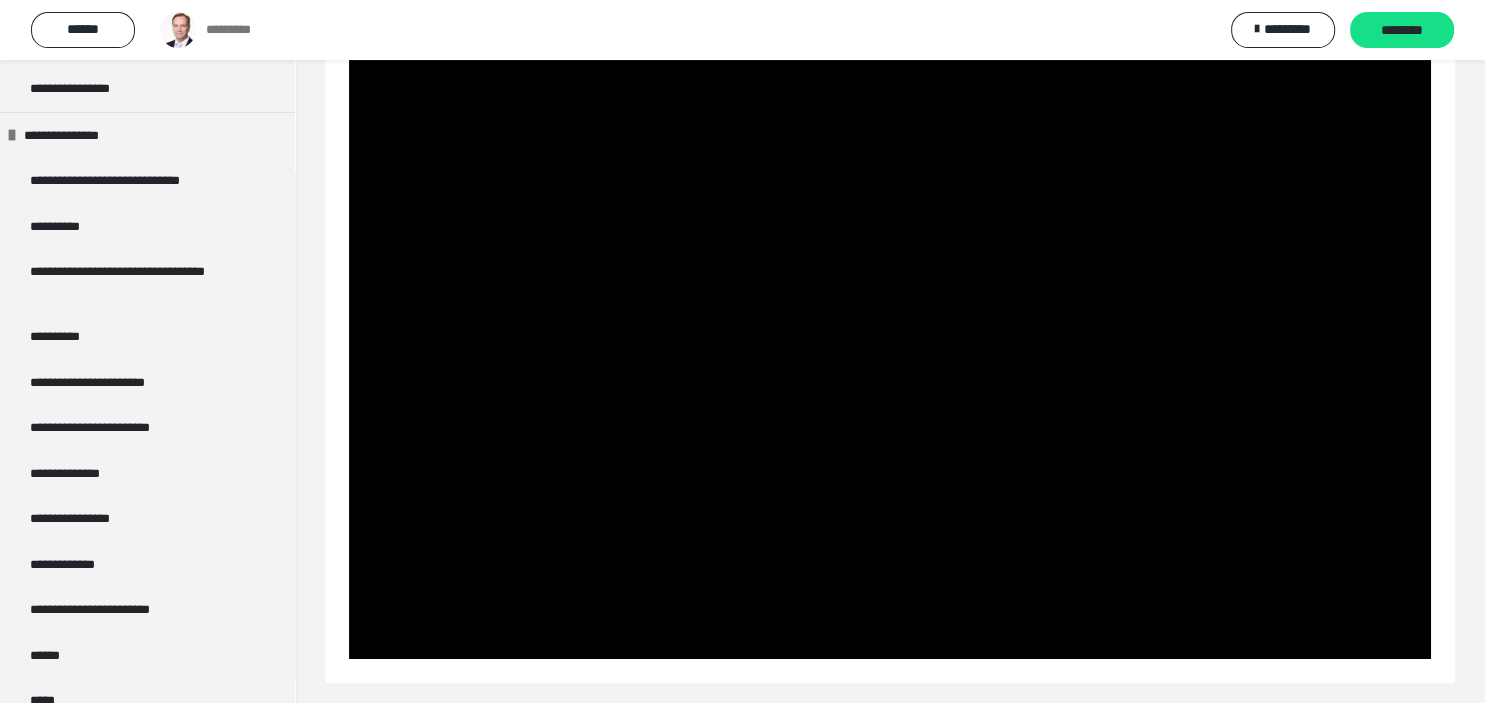 scroll, scrollTop: 400, scrollLeft: 0, axis: vertical 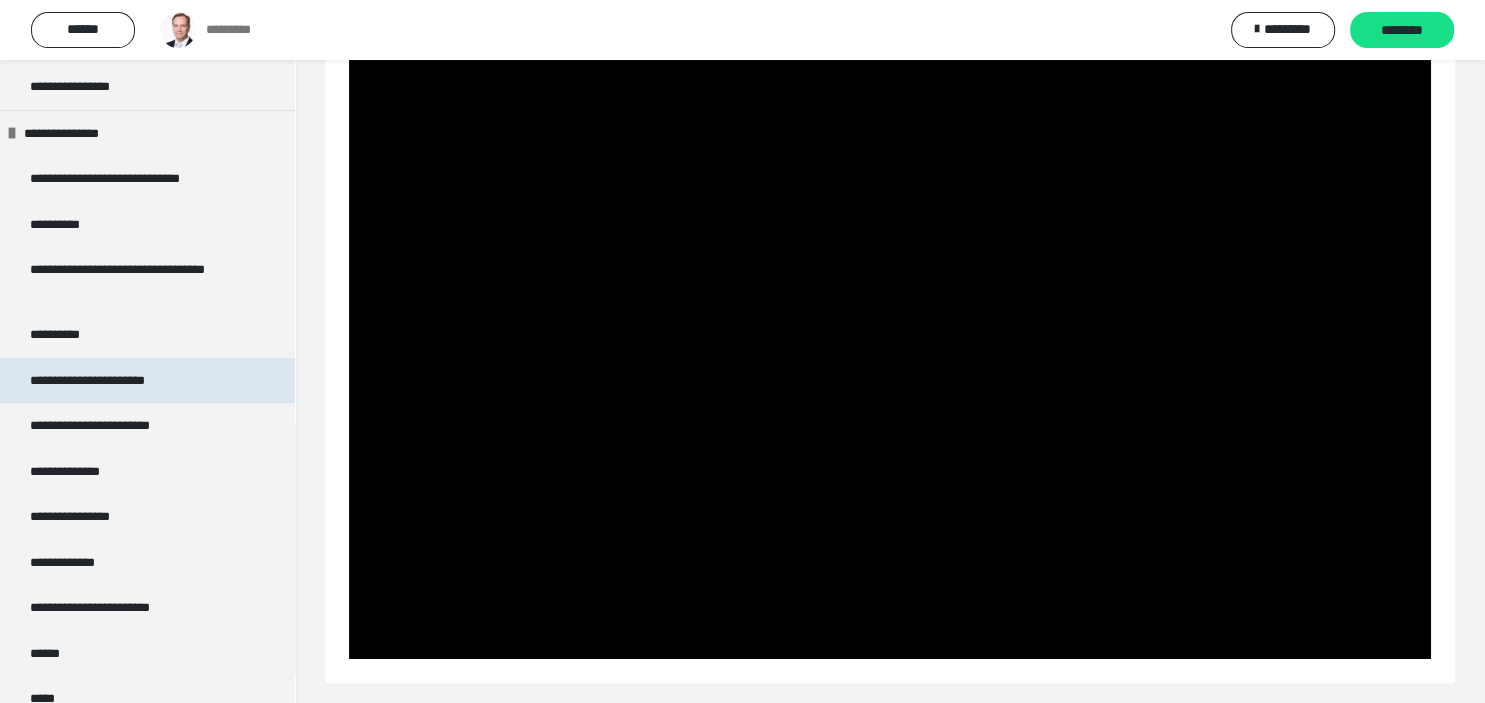 click on "**********" at bounding box center [107, 381] 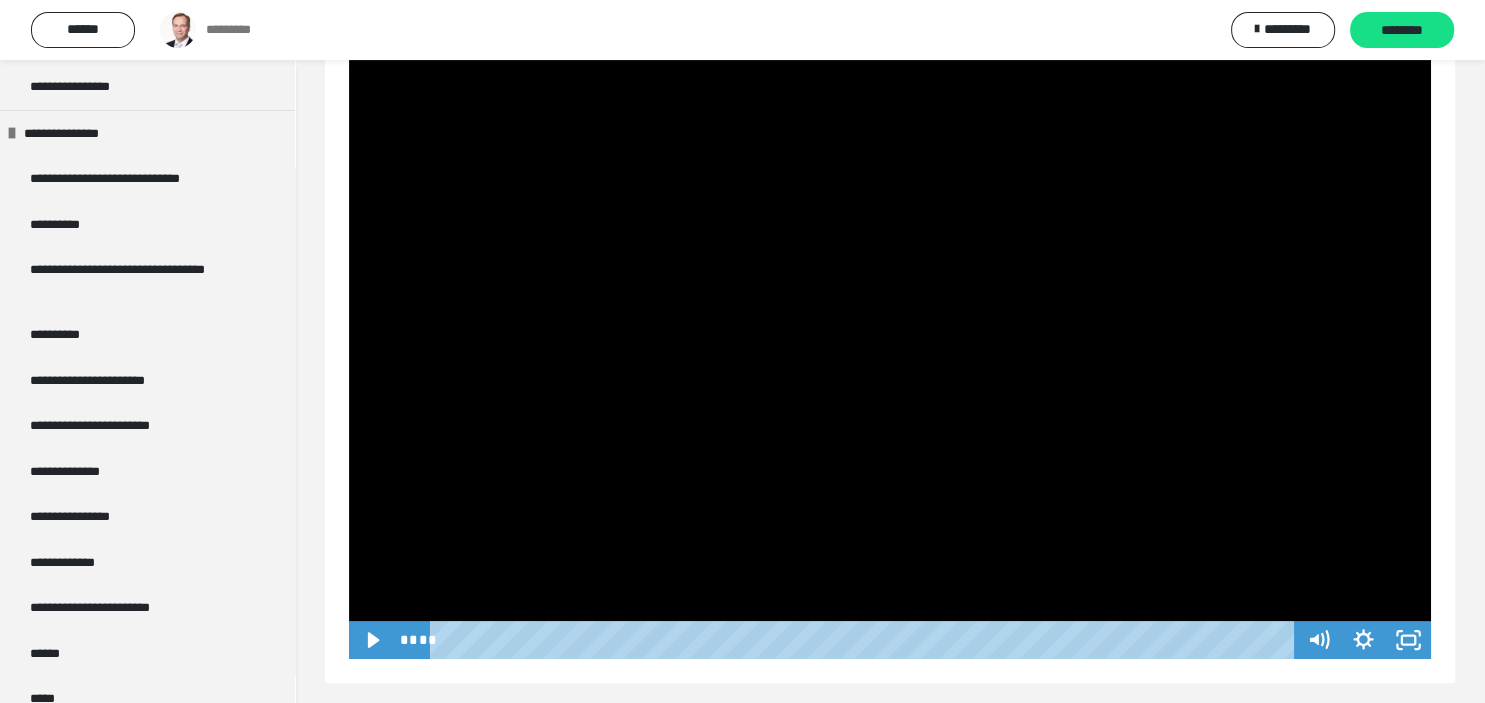 scroll, scrollTop: 60, scrollLeft: 0, axis: vertical 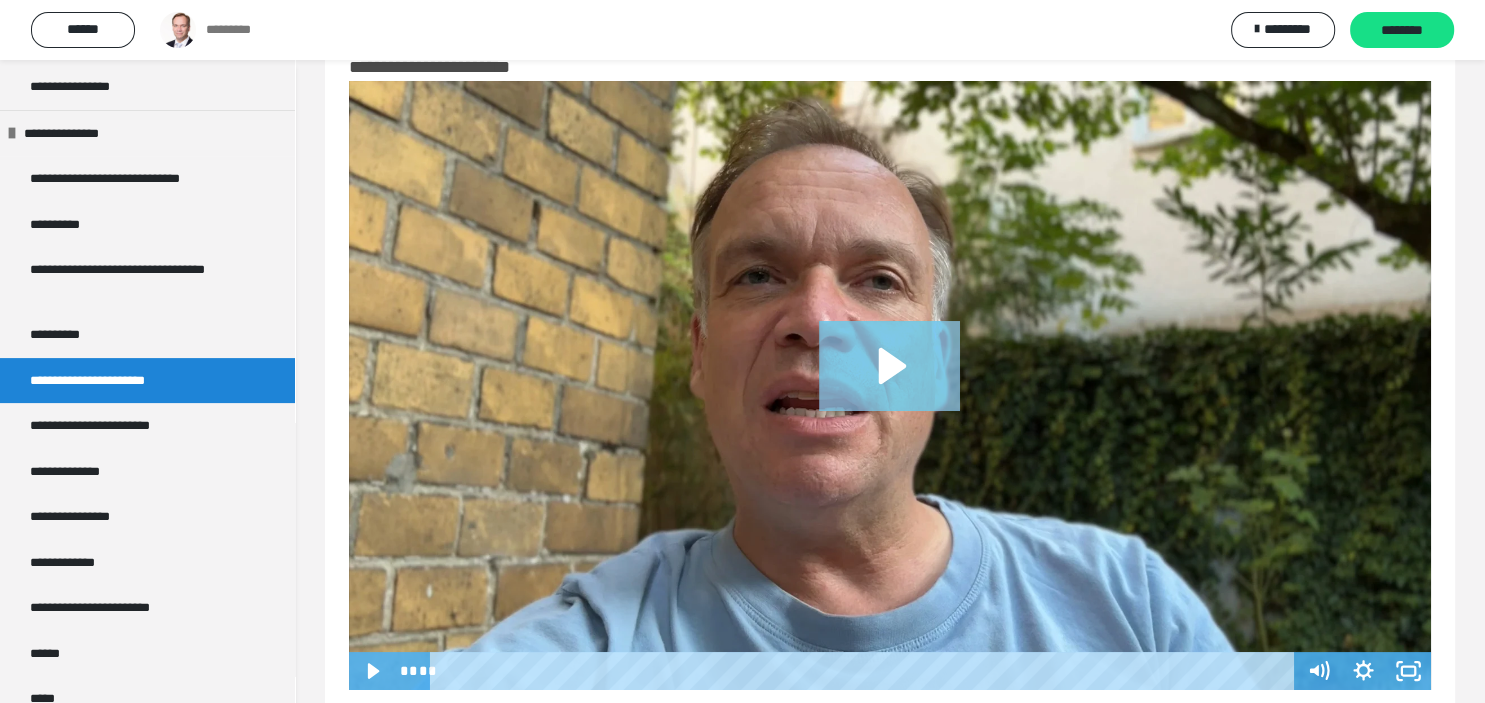 click 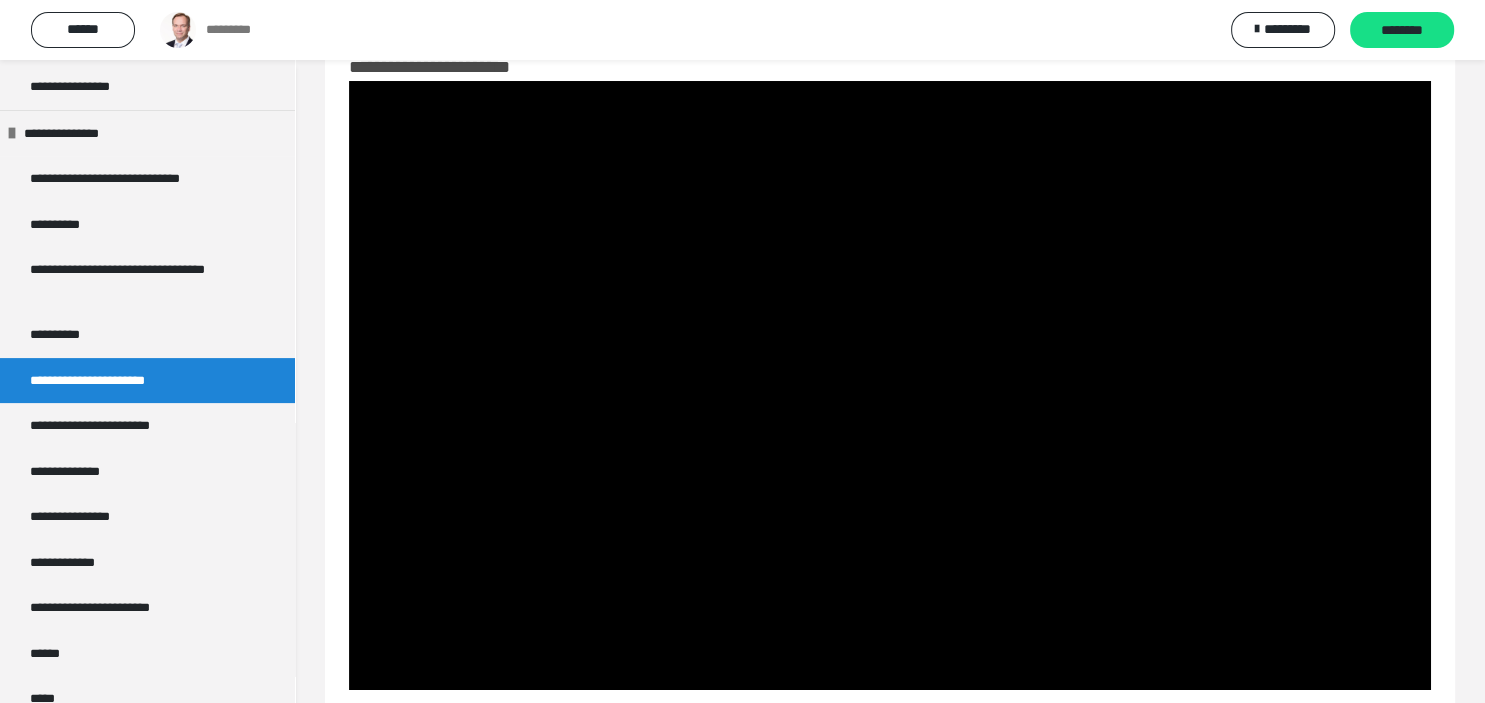 drag, startPoint x: 1470, startPoint y: 172, endPoint x: 1472, endPoint y: 277, distance: 105.01904 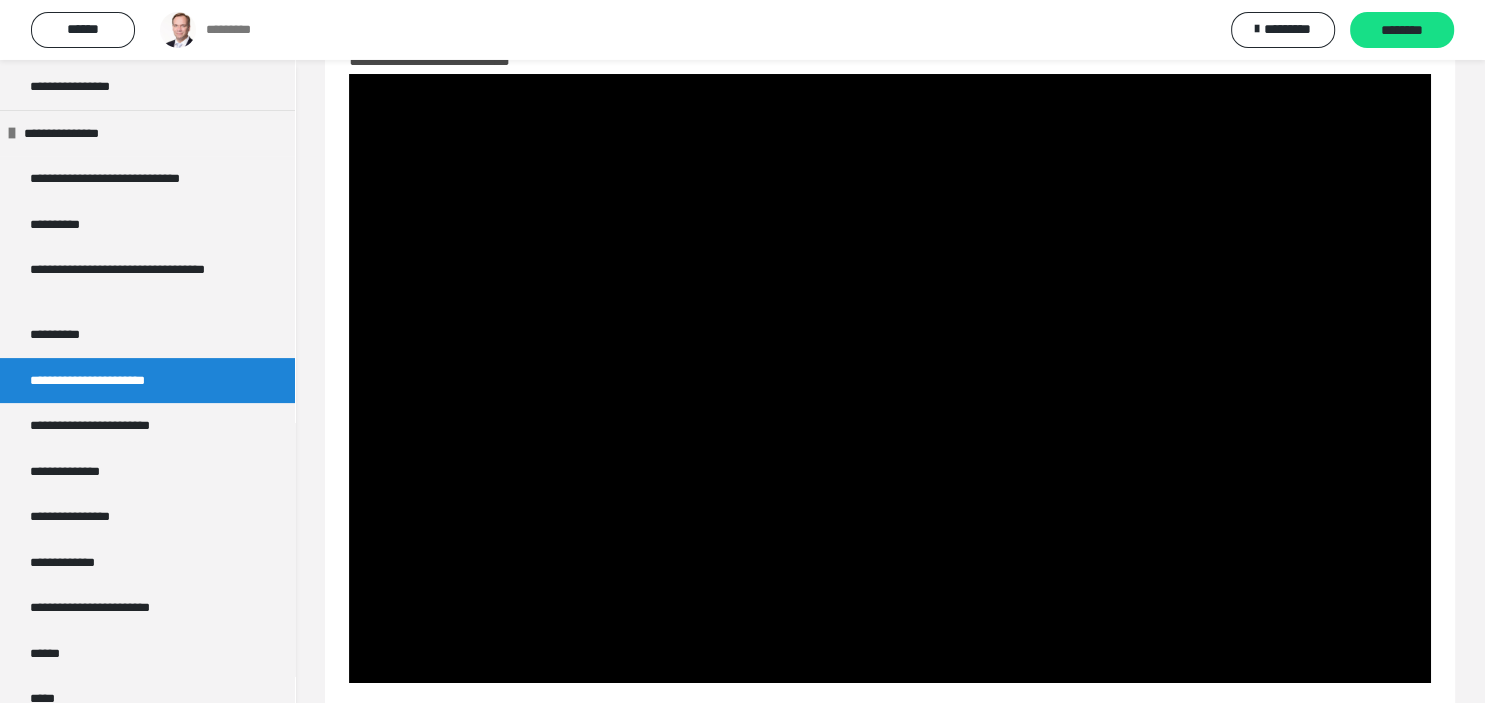 scroll, scrollTop: 66, scrollLeft: 0, axis: vertical 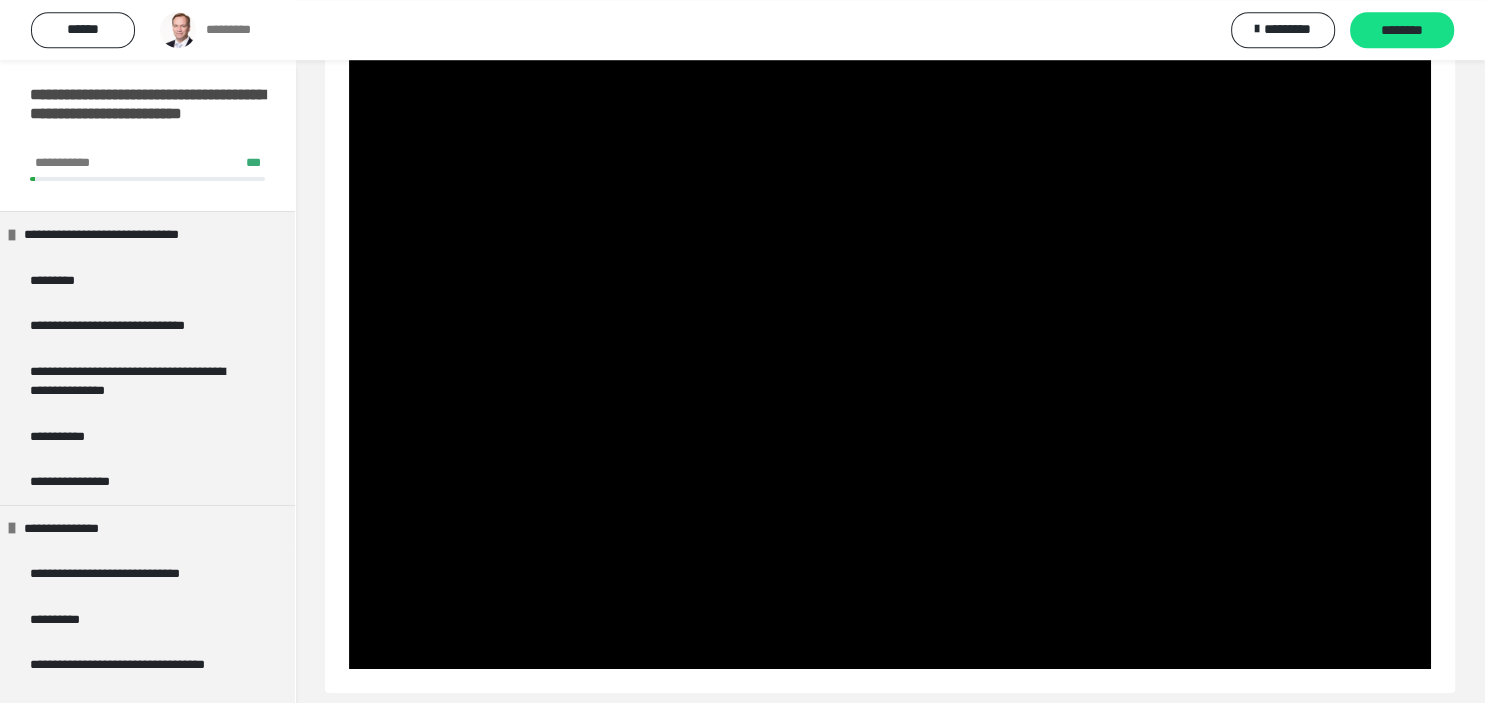 click on "**********" at bounding box center [890, 351] 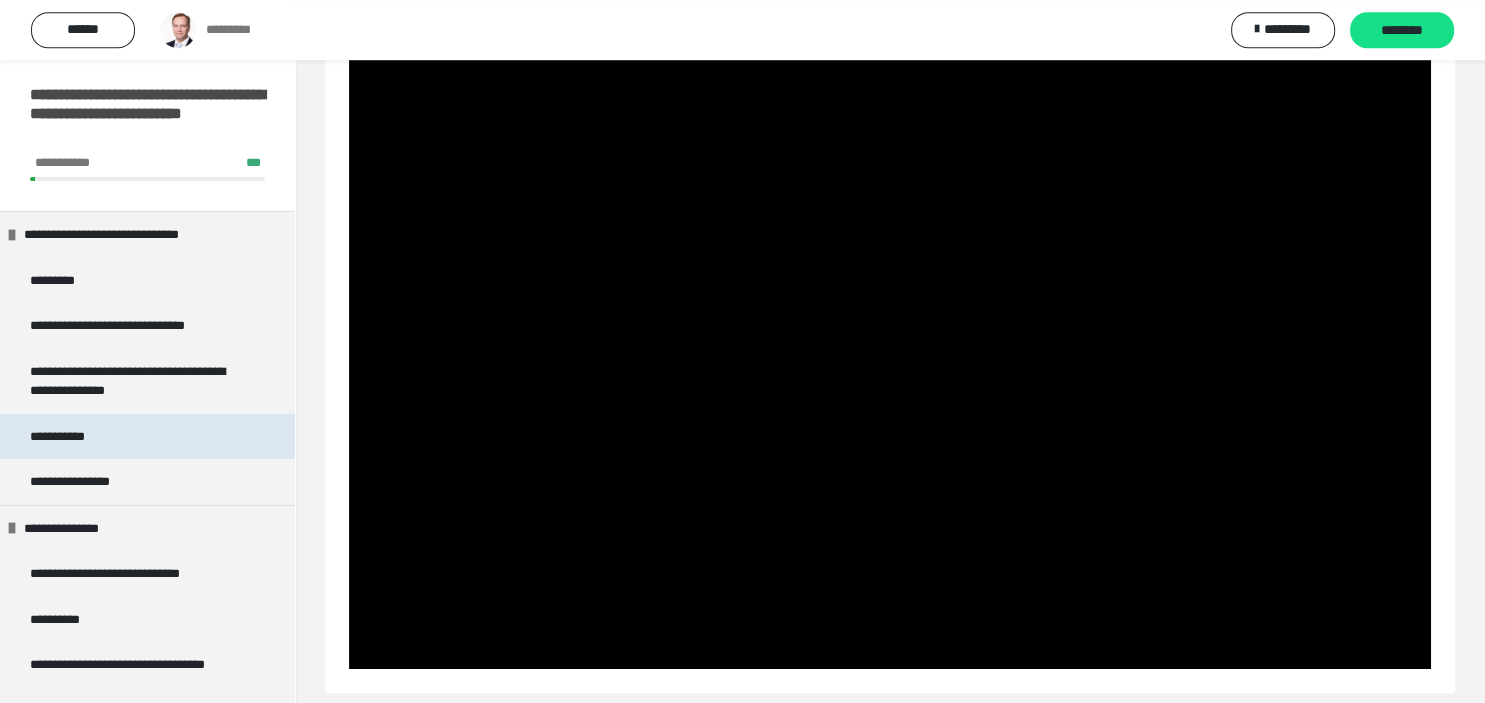 click on "**********" at bounding box center (66, 437) 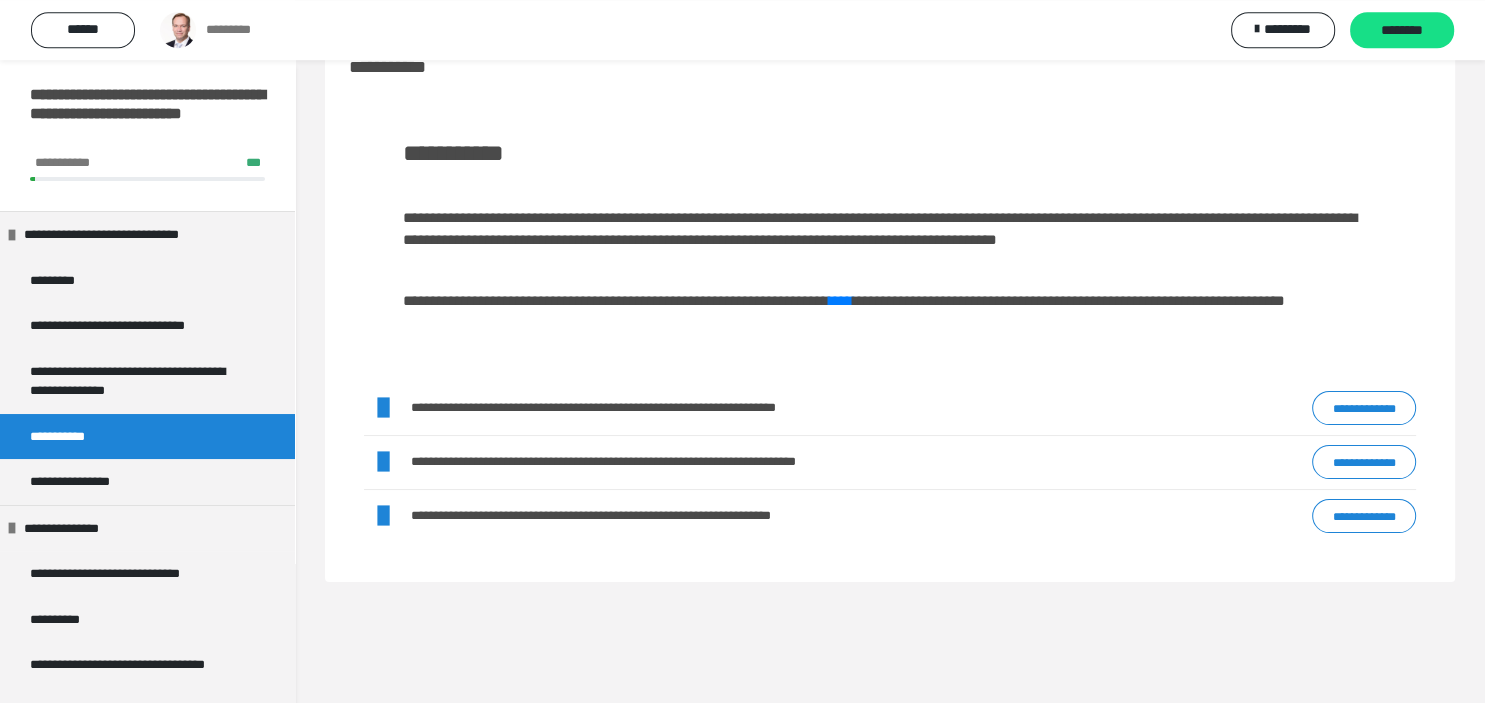 scroll, scrollTop: 60, scrollLeft: 0, axis: vertical 